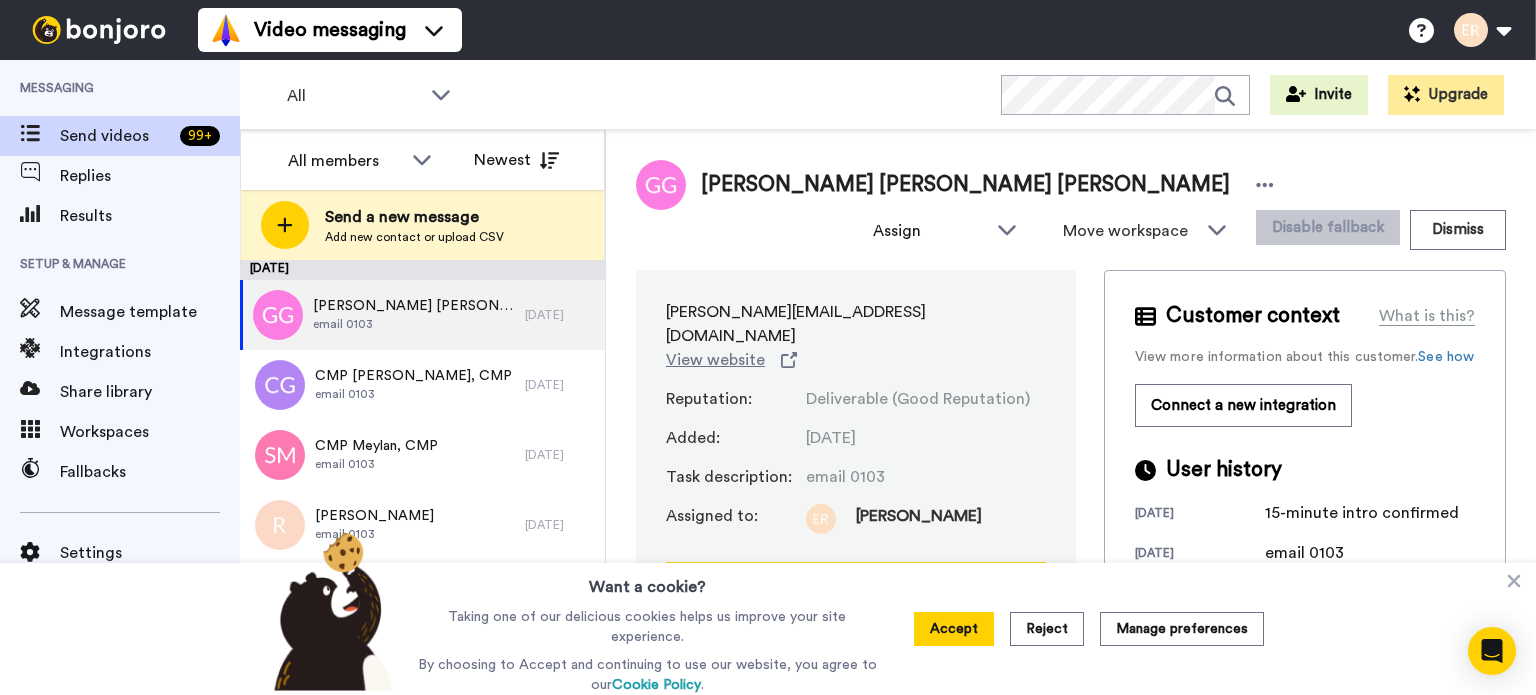 scroll, scrollTop: 0, scrollLeft: 0, axis: both 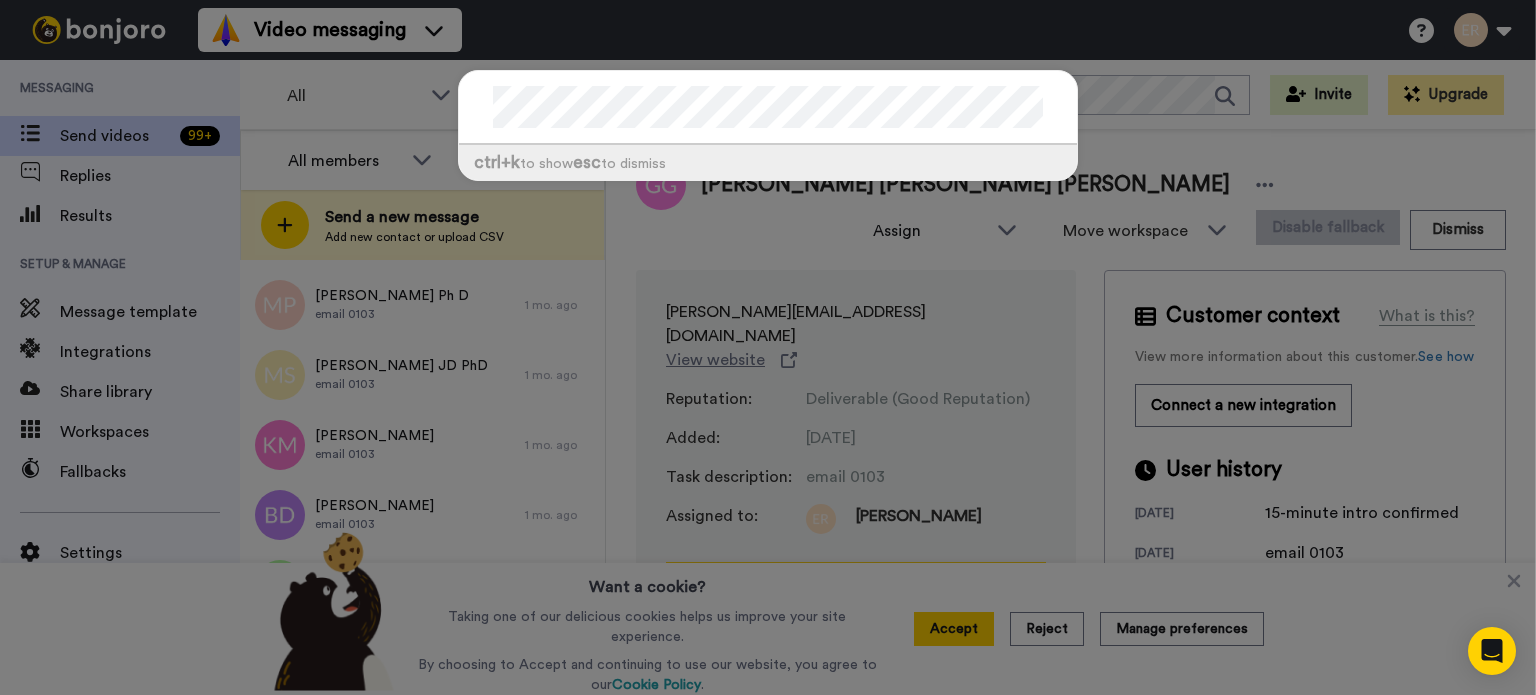 click on "ctrl +k  to show   esc  to dismiss" at bounding box center (768, 347) 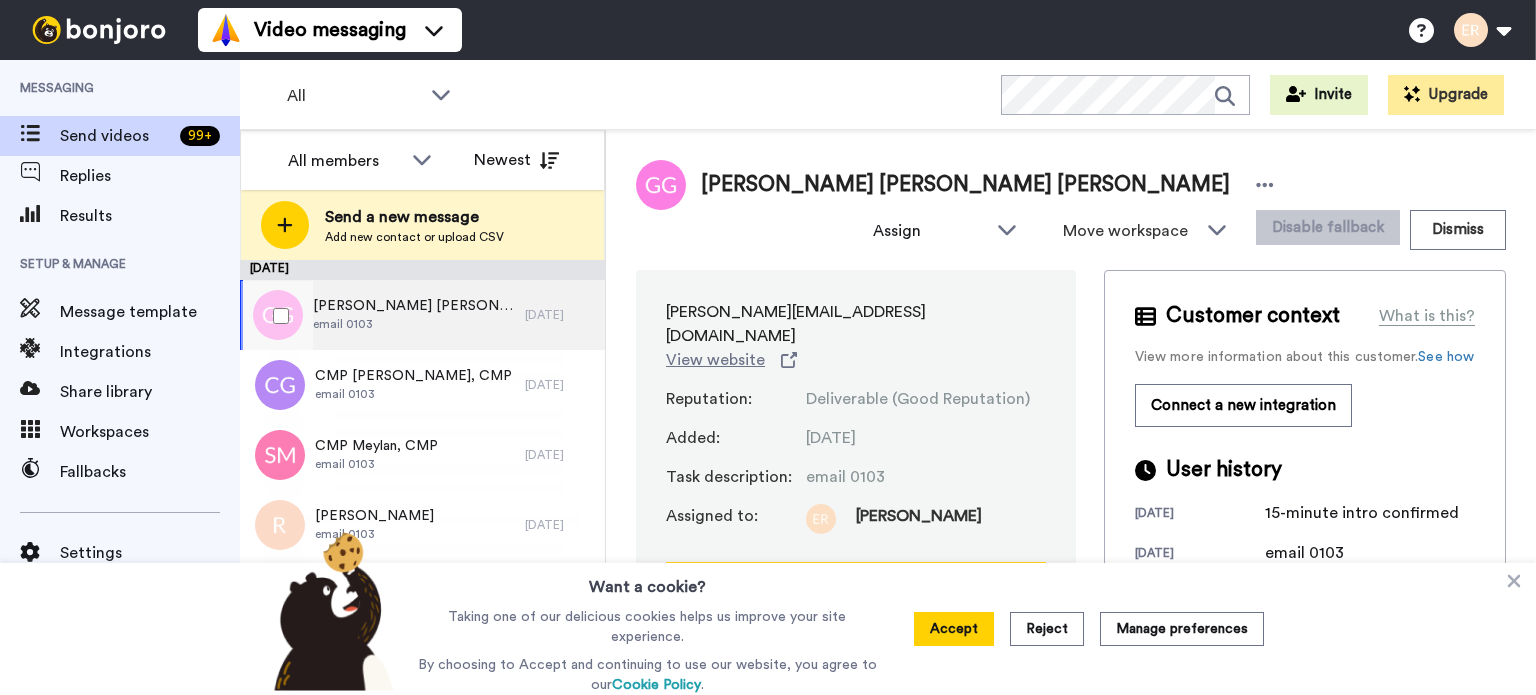 scroll, scrollTop: 0, scrollLeft: 0, axis: both 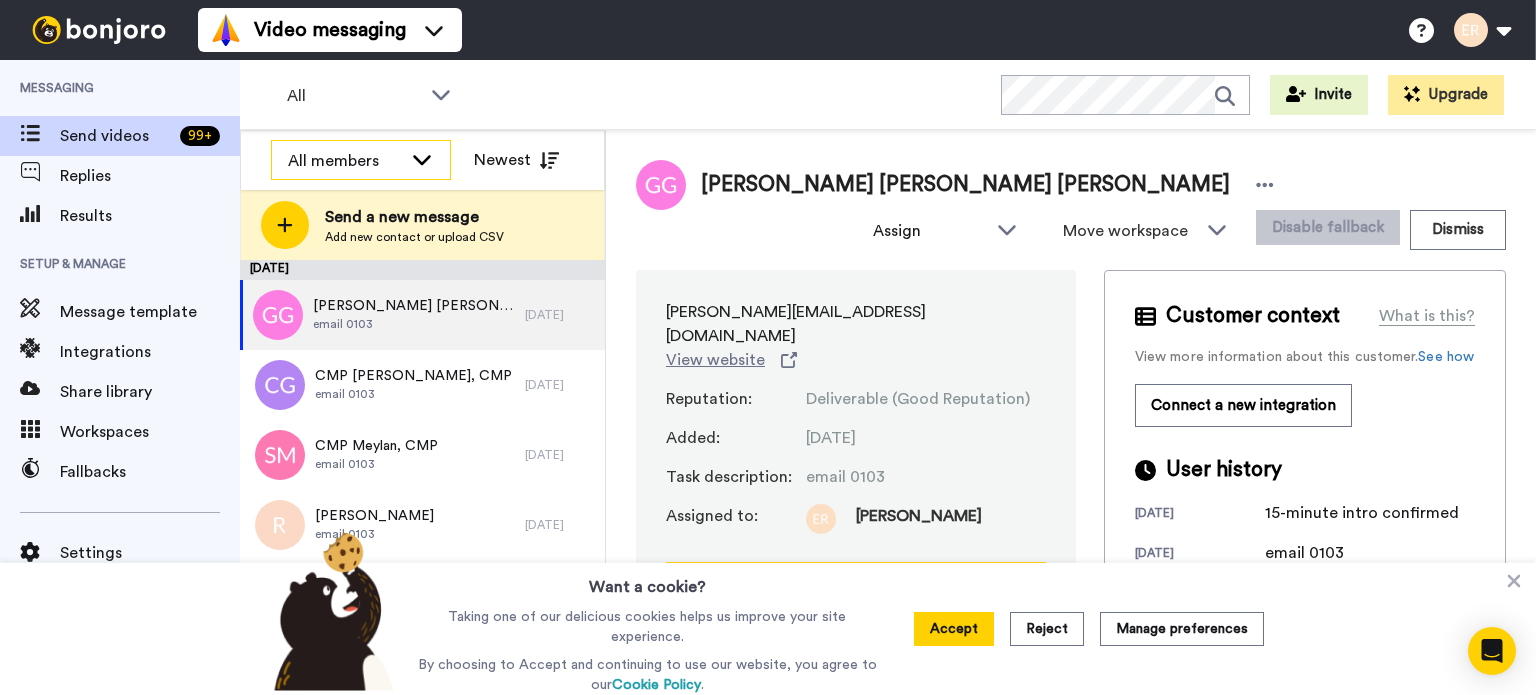 click 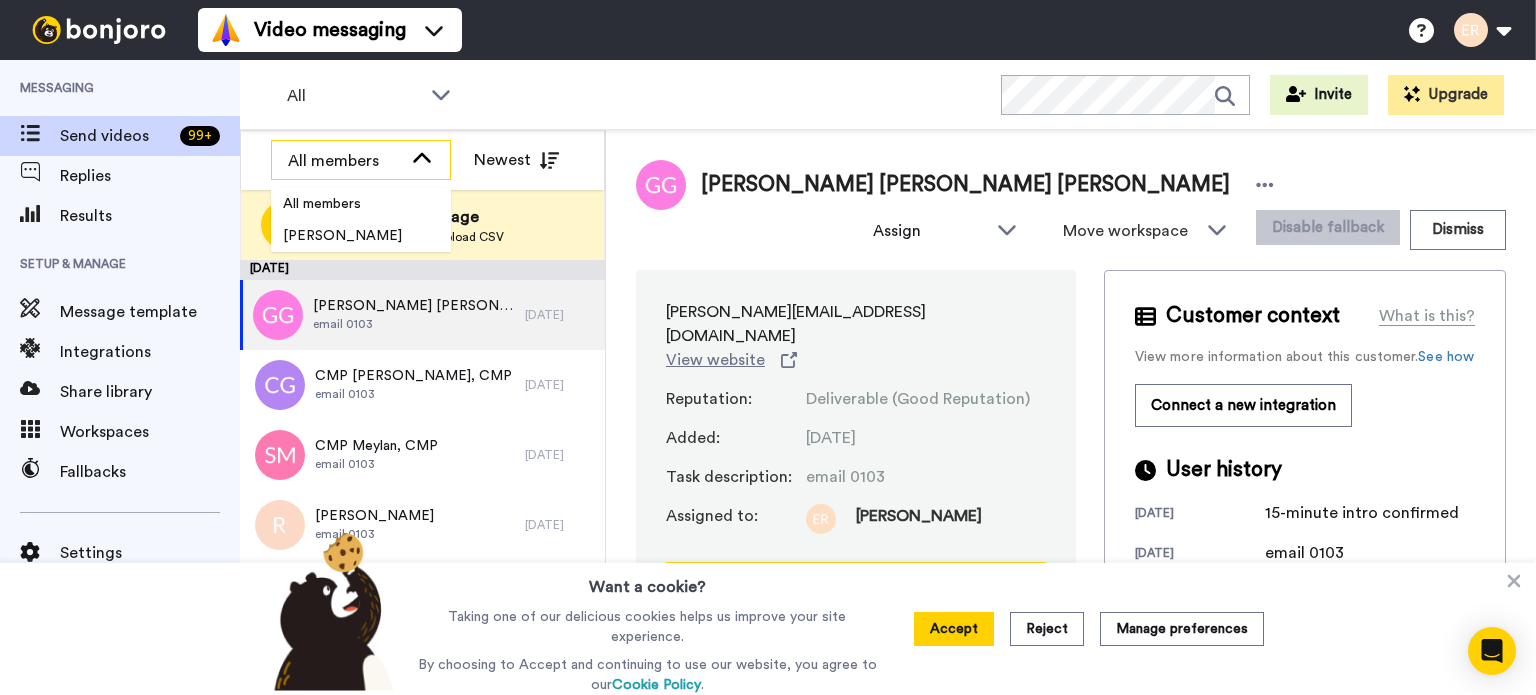 click 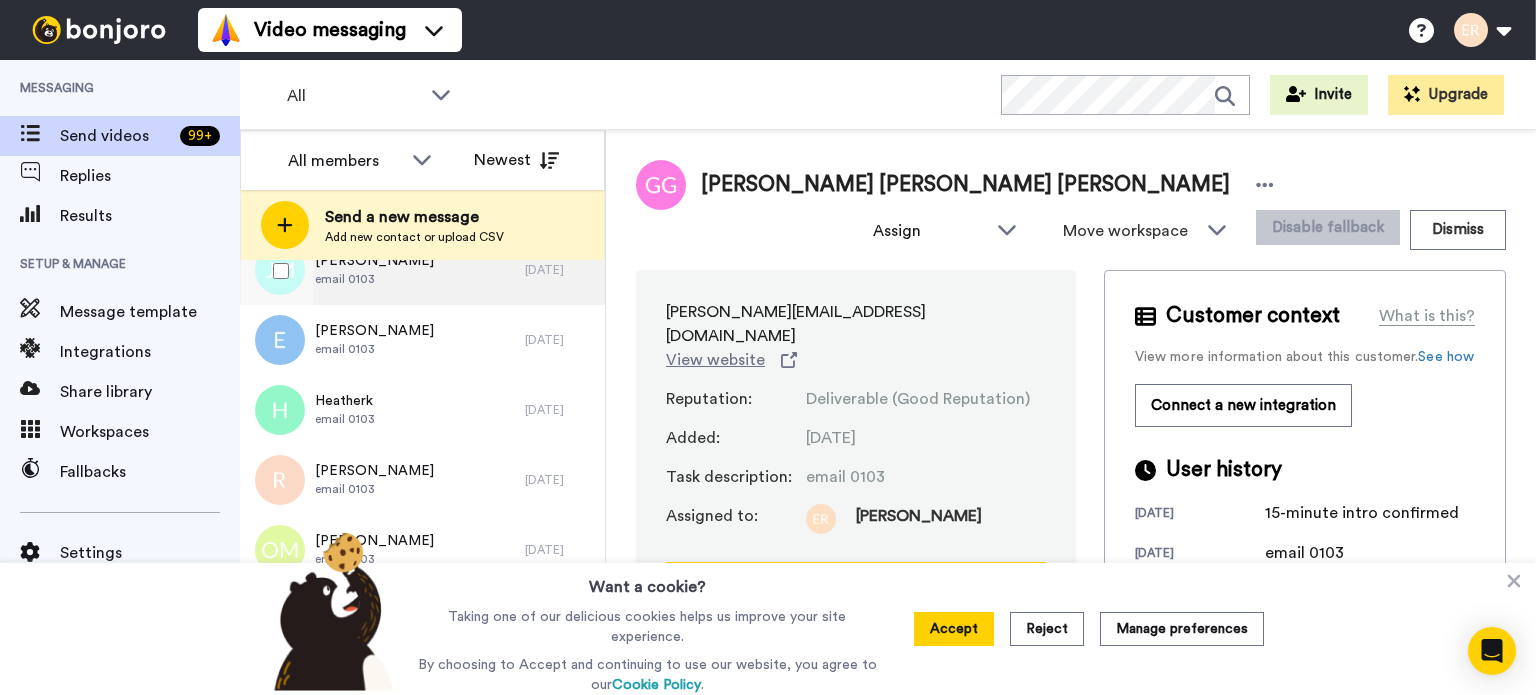 scroll, scrollTop: 400, scrollLeft: 0, axis: vertical 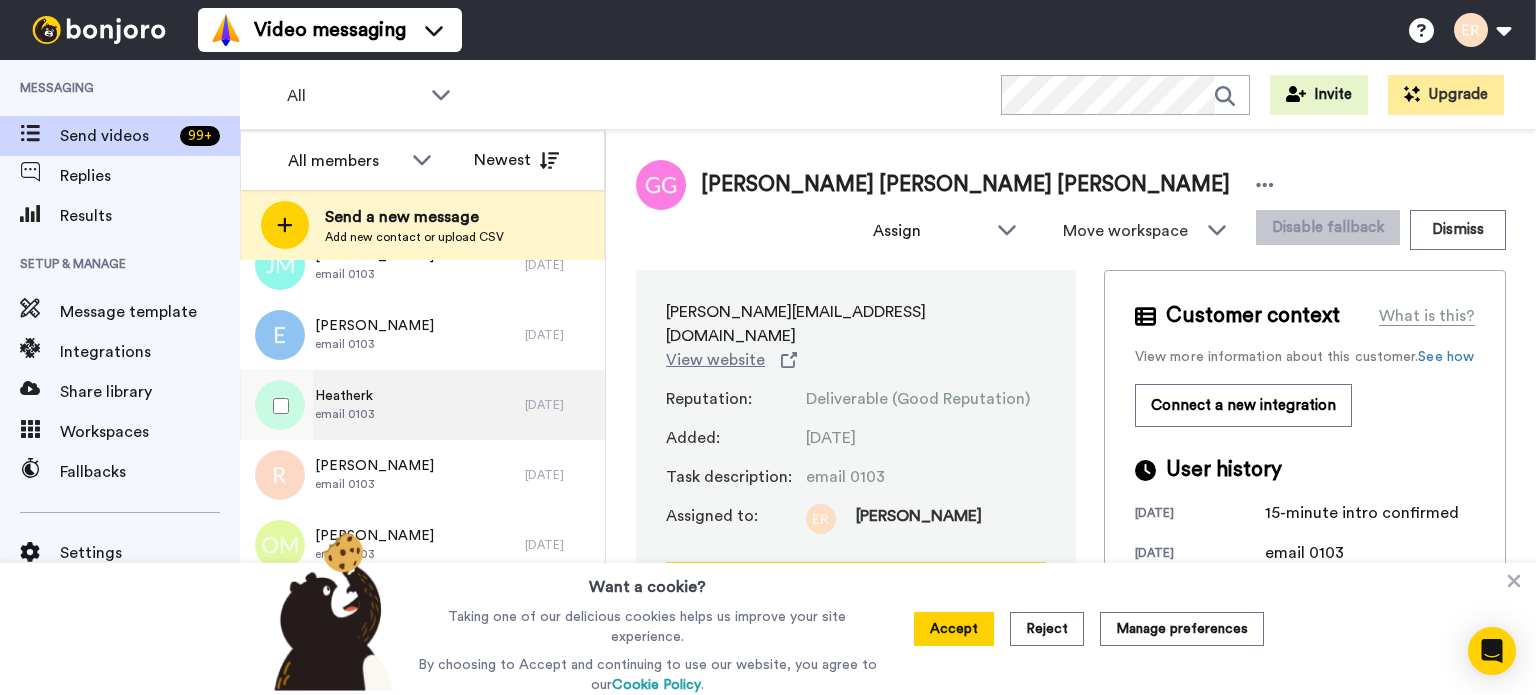 click on "Heatherk email 0103" at bounding box center [382, 405] 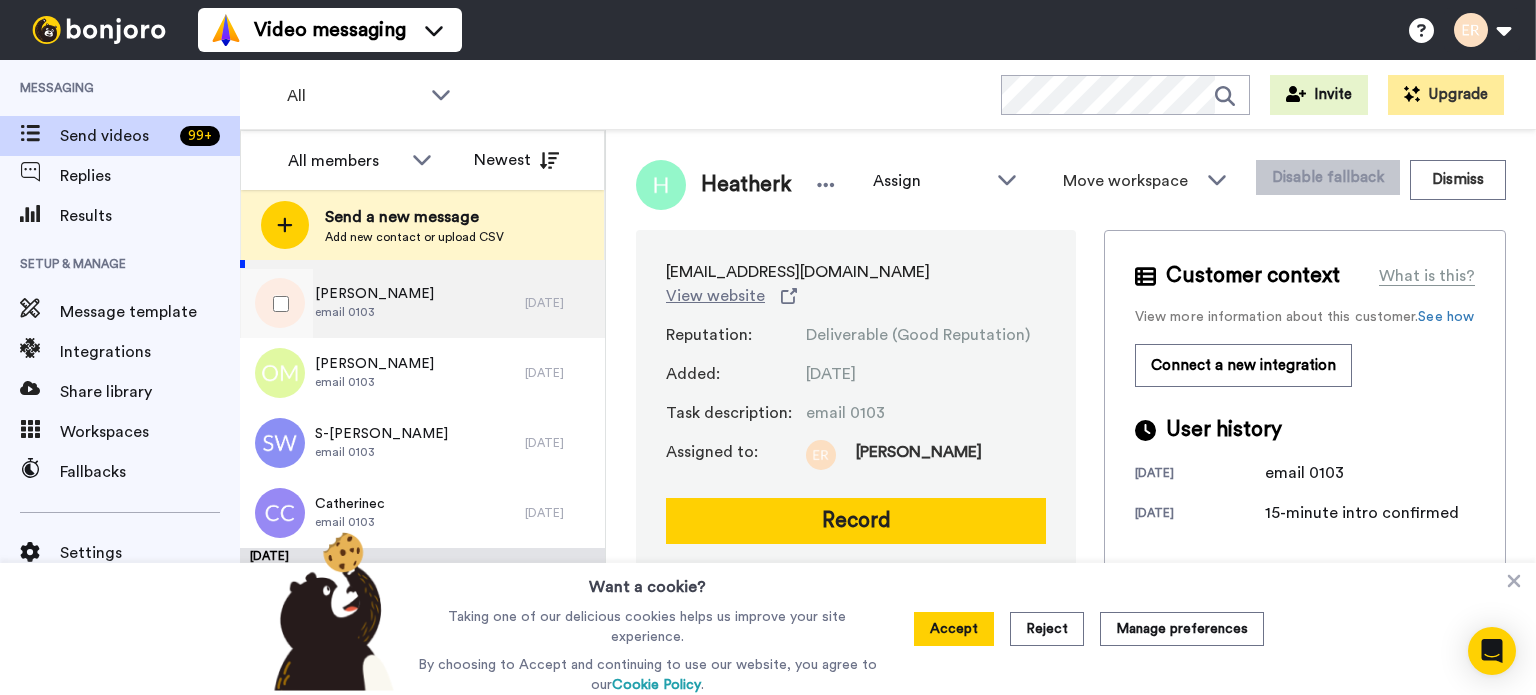 scroll, scrollTop: 600, scrollLeft: 0, axis: vertical 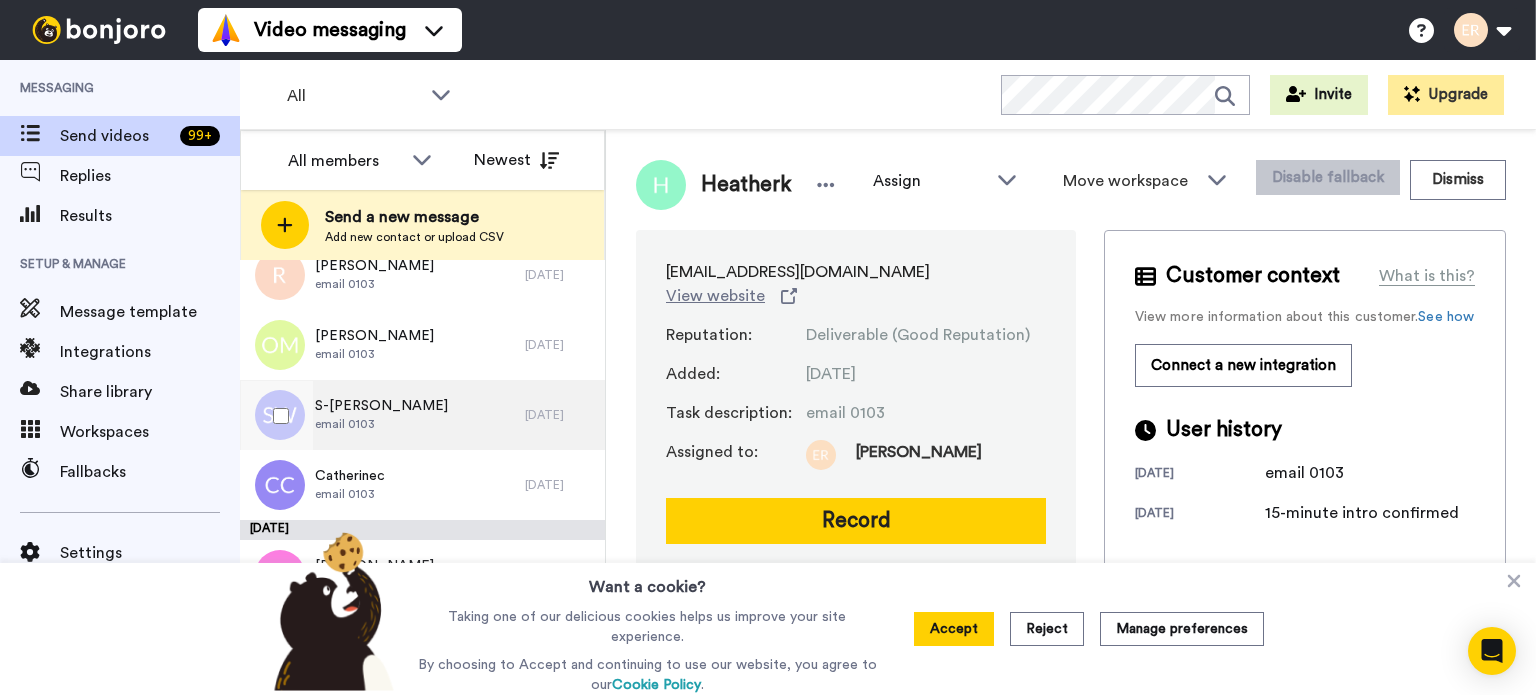 click on "S-wolfe email 0103" at bounding box center (382, 415) 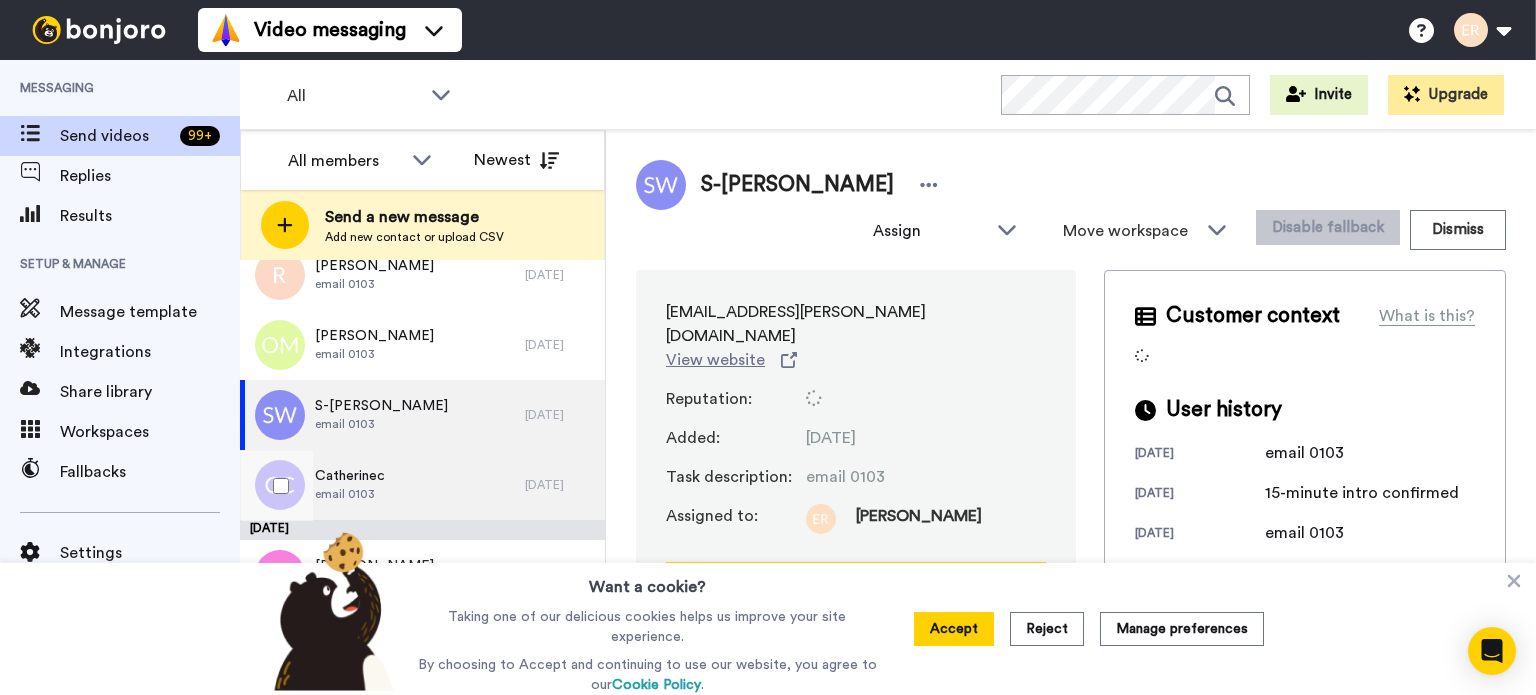 click on "Catherinec email 0103" at bounding box center (382, 485) 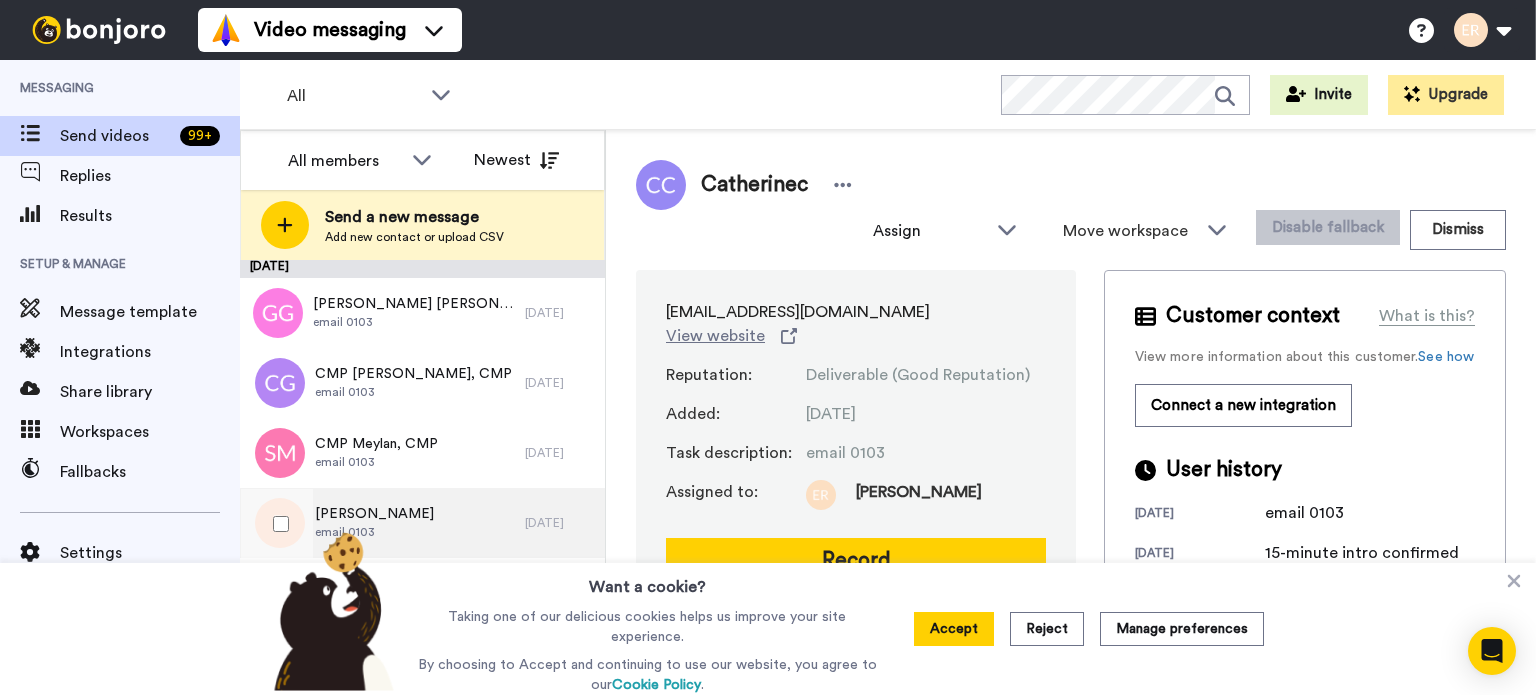 scroll, scrollTop: 0, scrollLeft: 0, axis: both 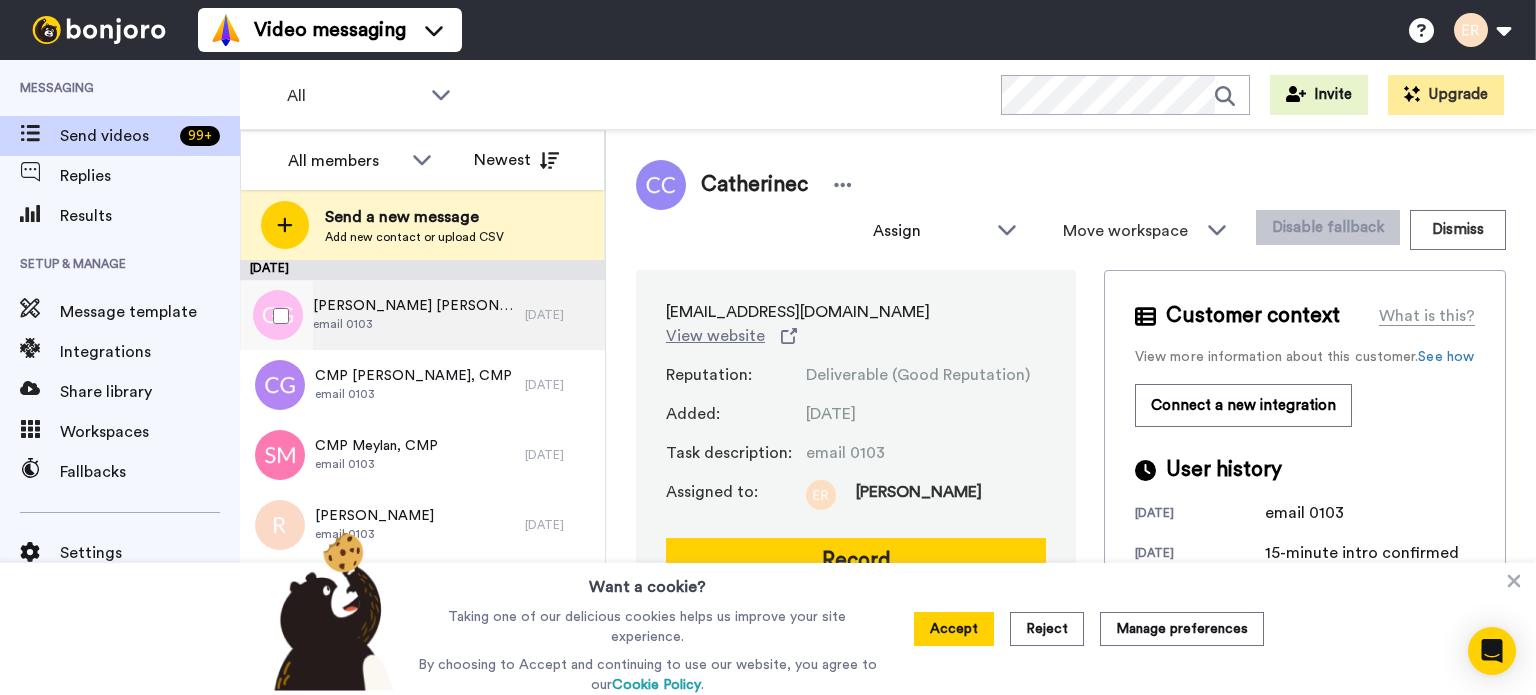 click on "email 0103" at bounding box center (414, 324) 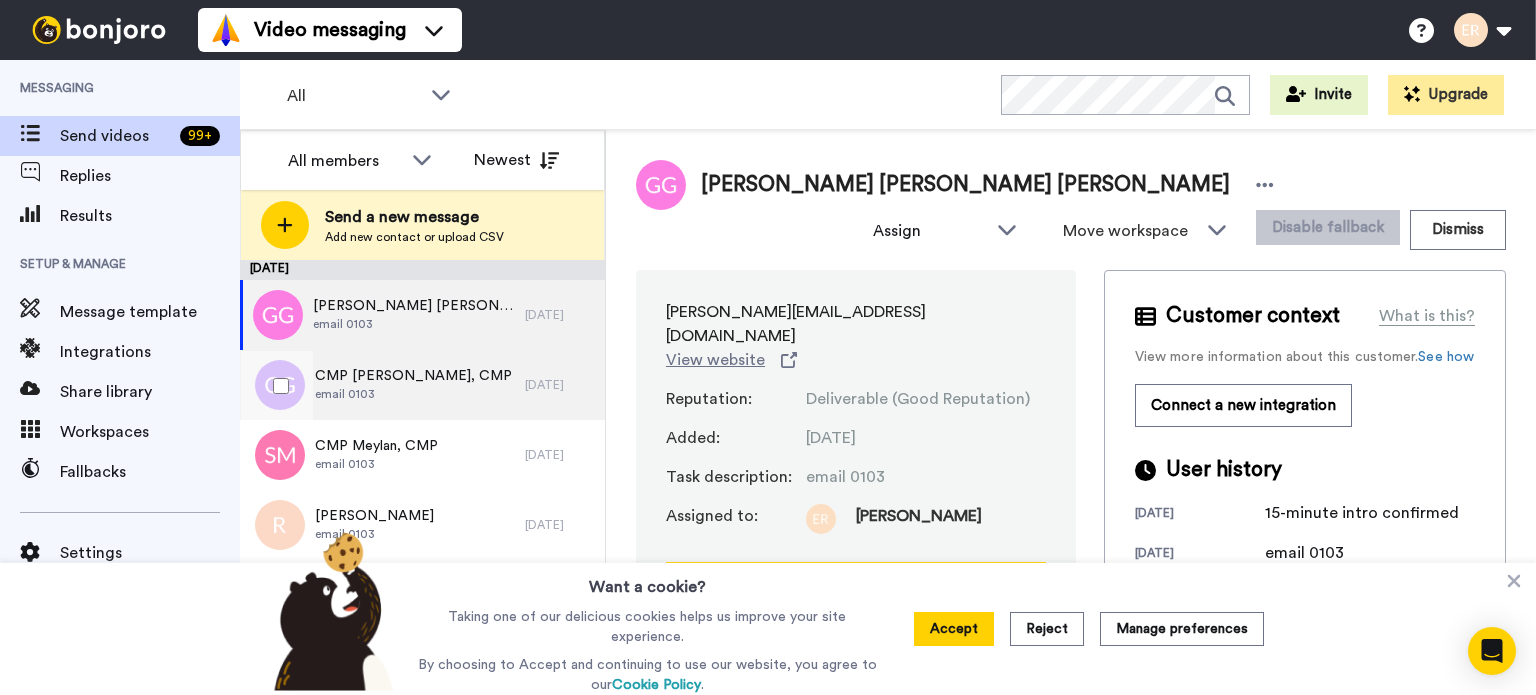 click on "CMP Guglielmelli, CMP" at bounding box center (413, 376) 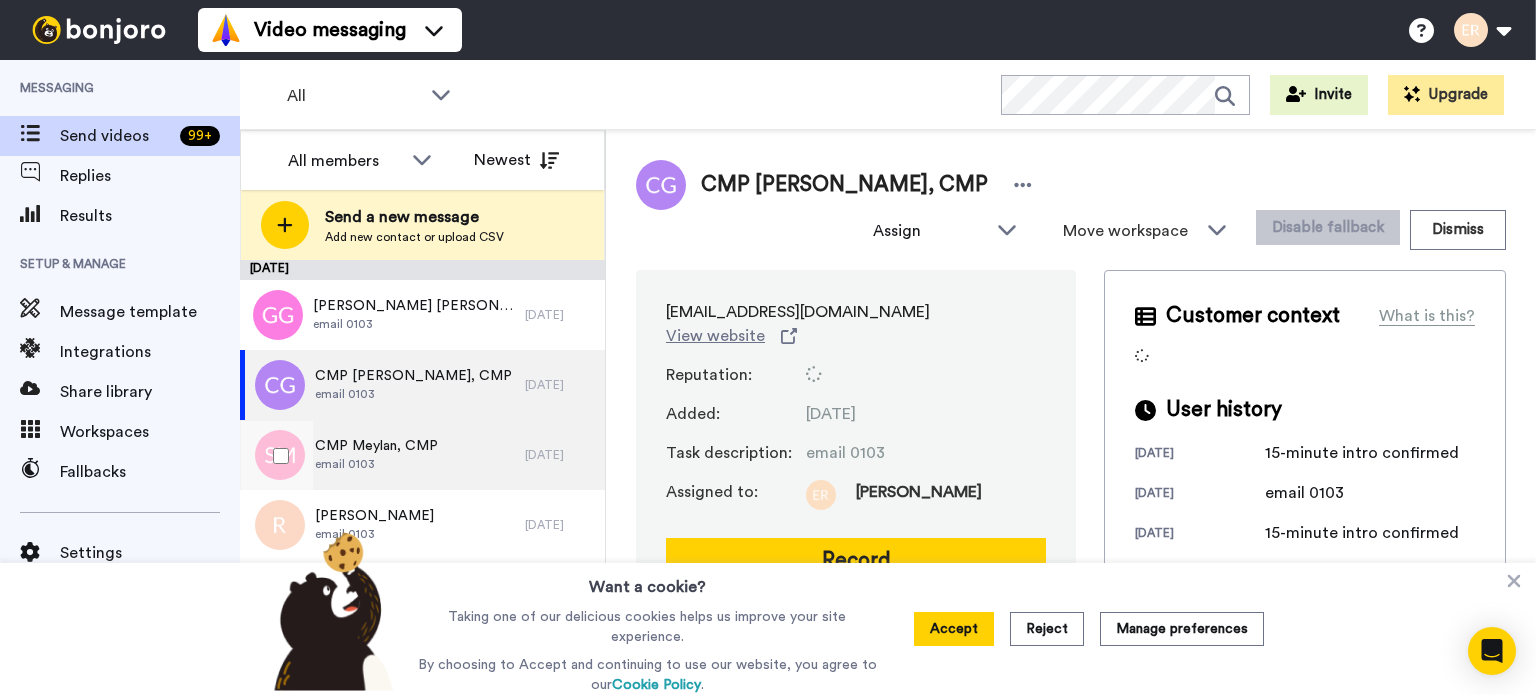 click on "CMP Meylan, CMP email 0103" at bounding box center (382, 455) 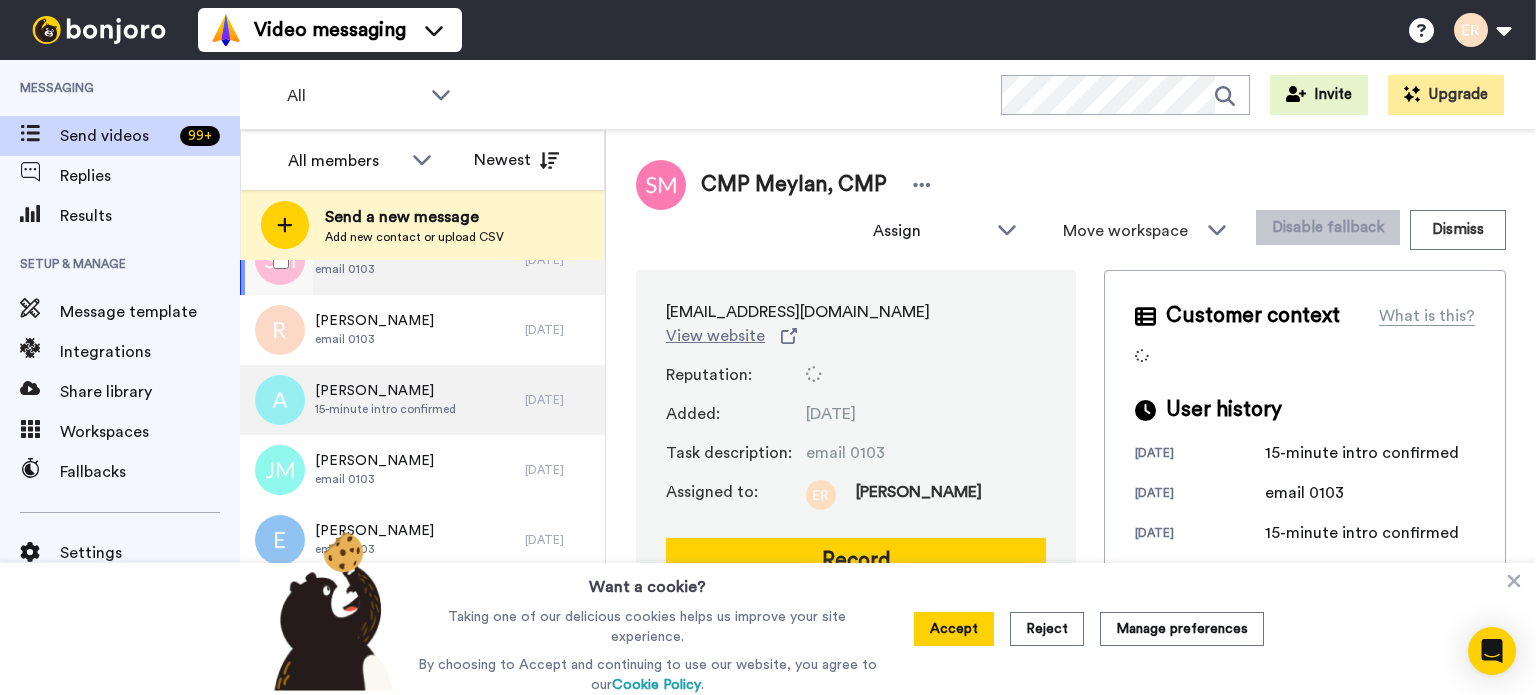 scroll, scrollTop: 200, scrollLeft: 0, axis: vertical 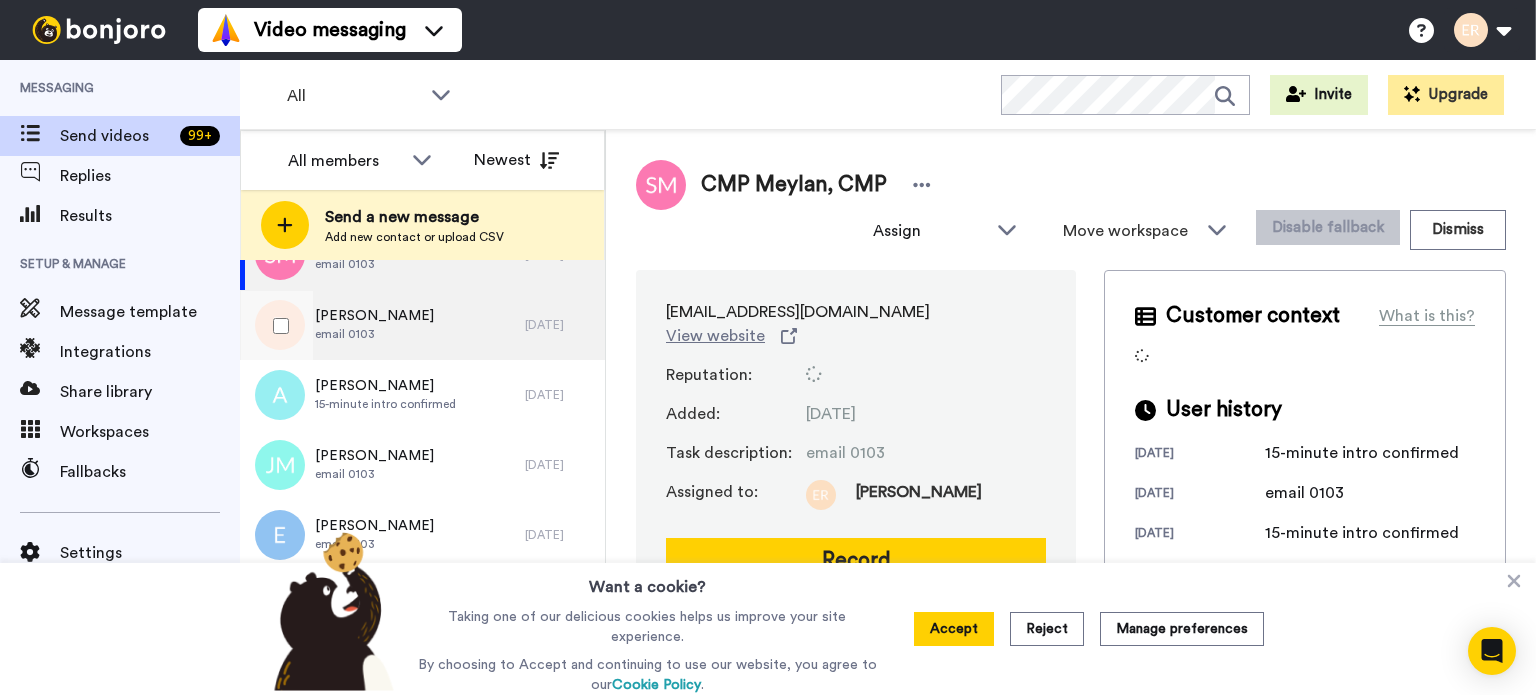 click on "[PERSON_NAME] email 0103" at bounding box center [382, 325] 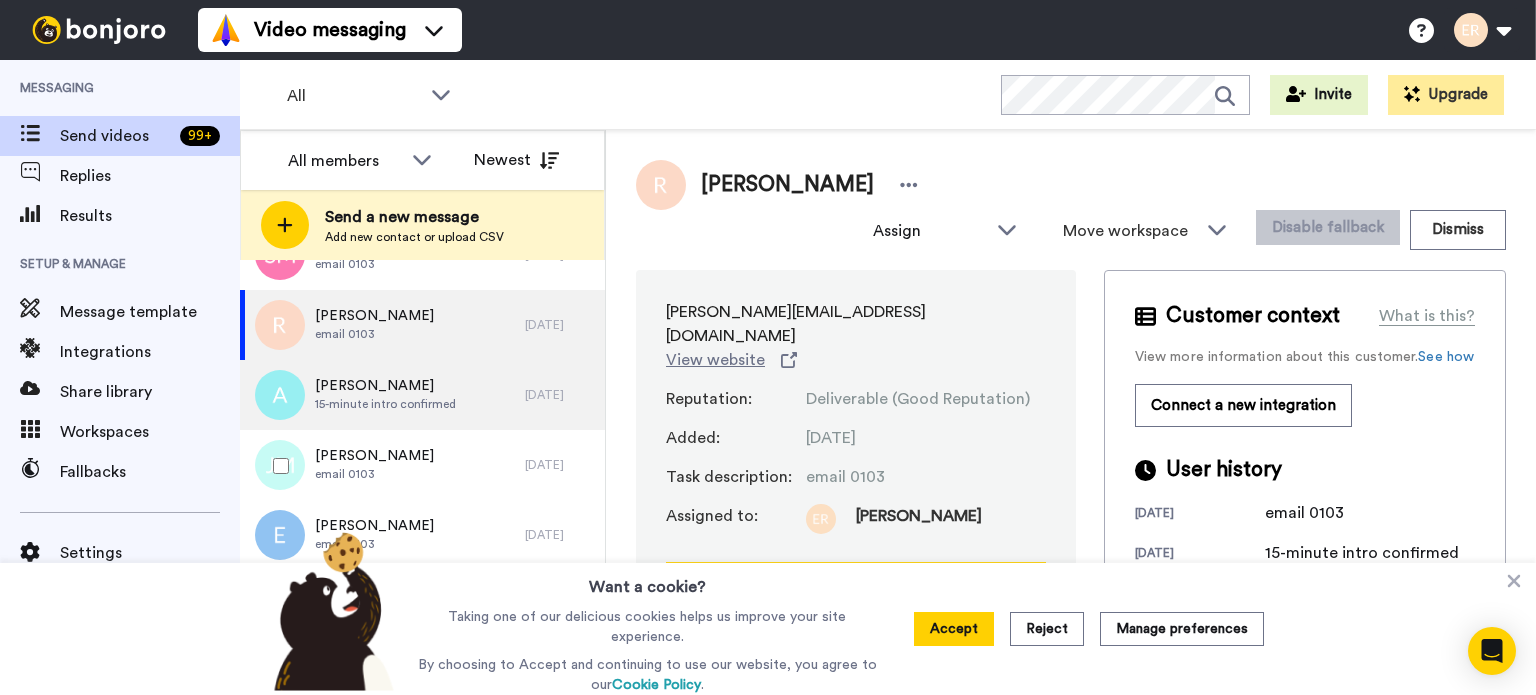 click on "[PERSON_NAME] 15-minute intro confirmed" at bounding box center [382, 395] 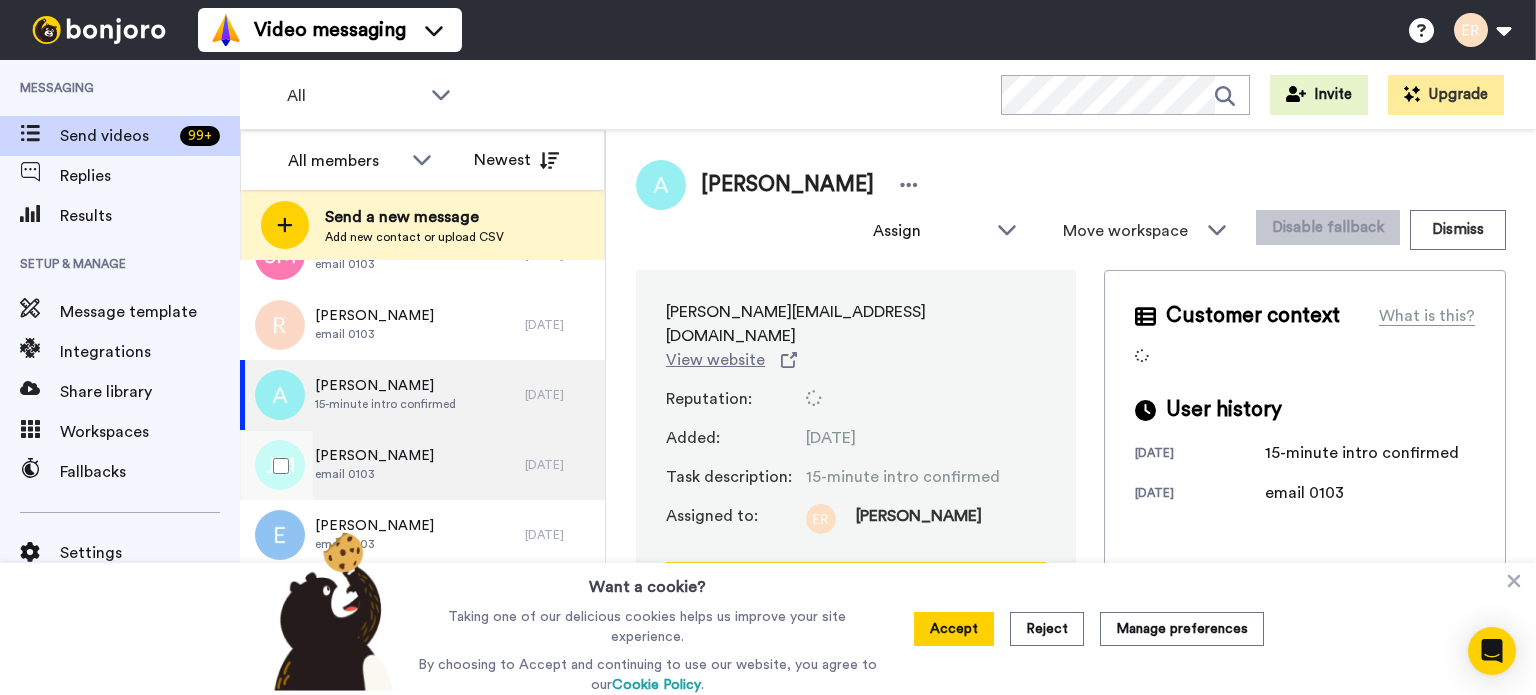 click on "Jennifer email 0103" at bounding box center (382, 465) 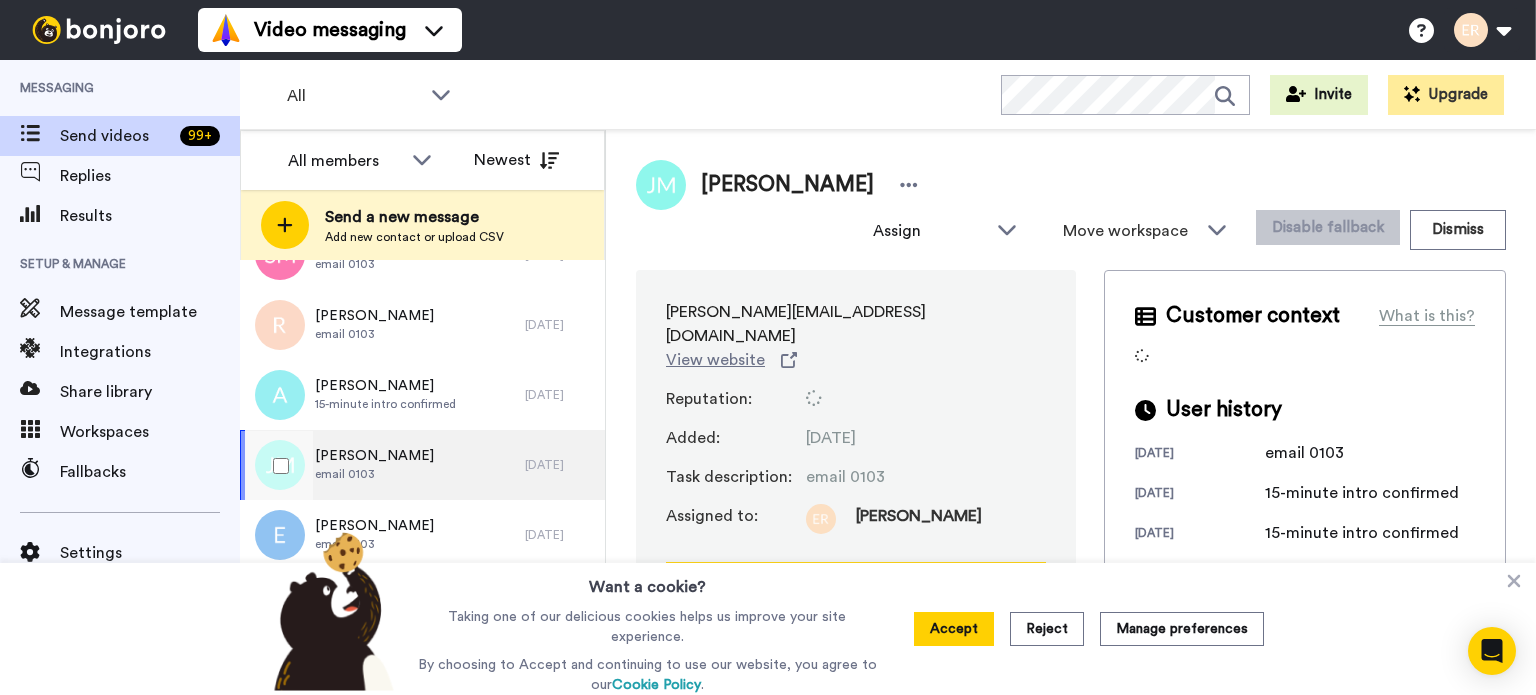 scroll, scrollTop: 400, scrollLeft: 0, axis: vertical 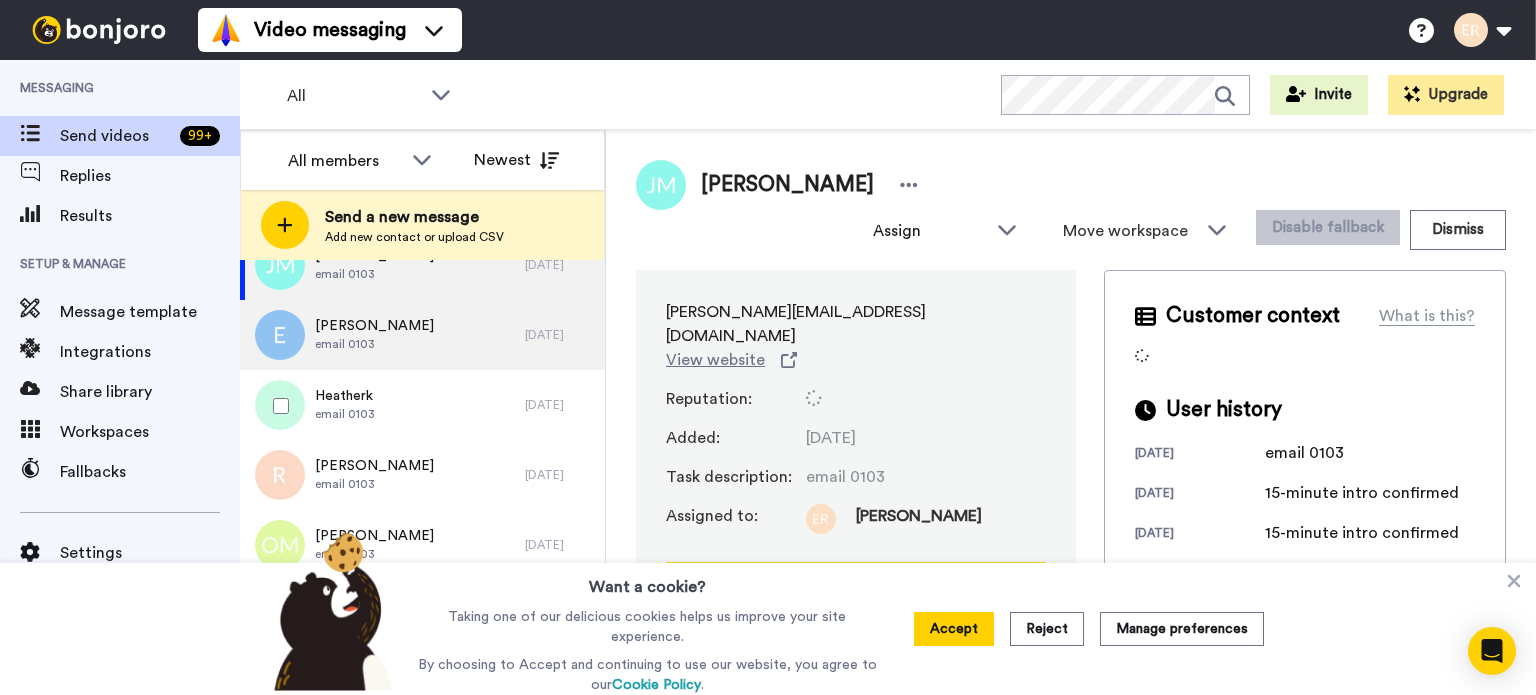 click on "Emily email 0103" at bounding box center (382, 335) 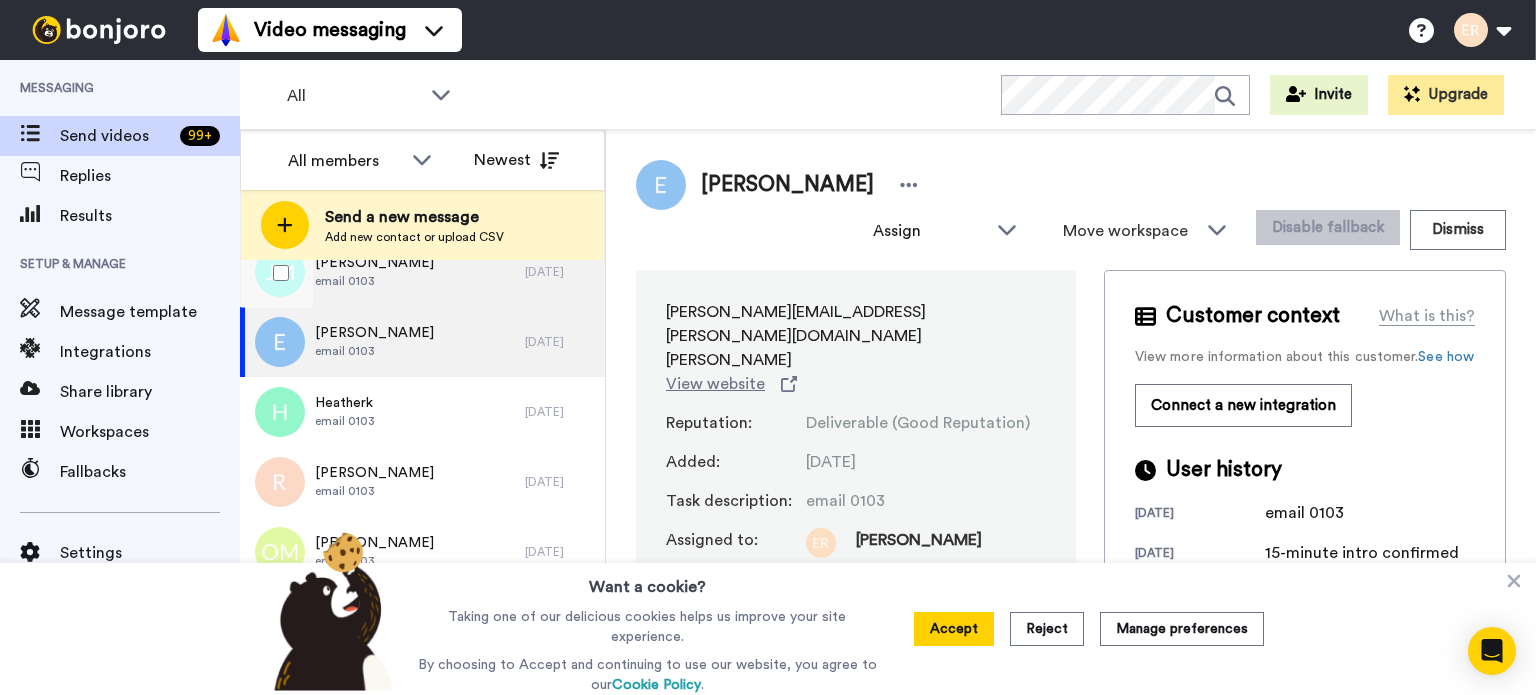 scroll, scrollTop: 400, scrollLeft: 0, axis: vertical 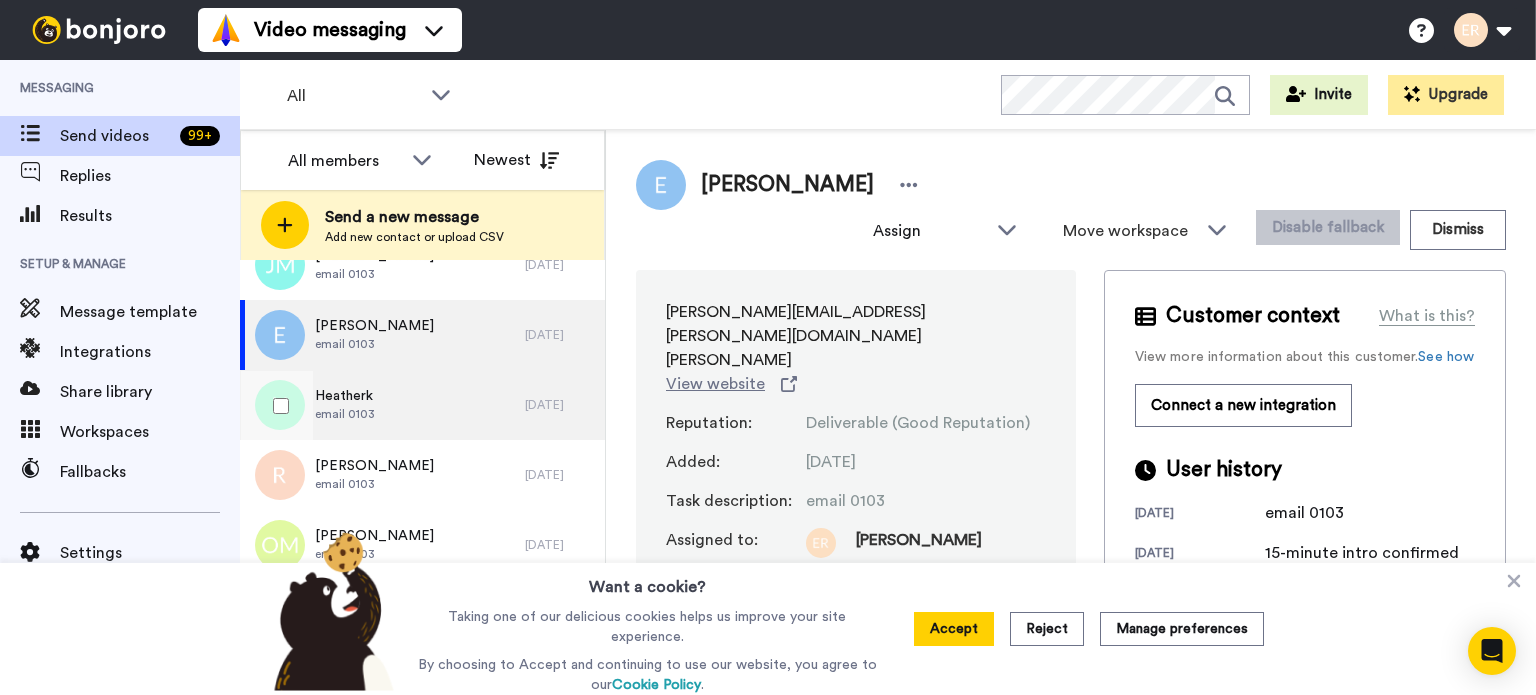 click on "Heatherk email 0103" at bounding box center (382, 405) 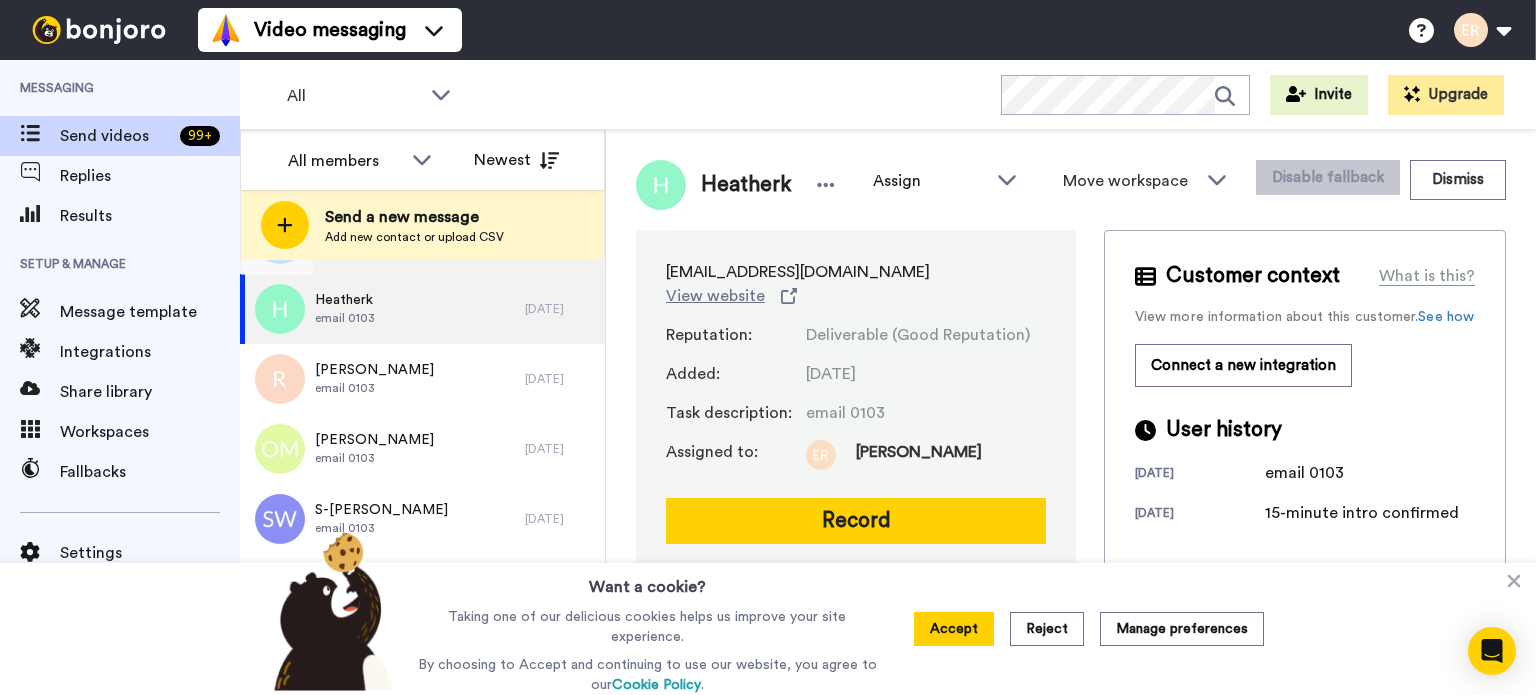 scroll, scrollTop: 500, scrollLeft: 0, axis: vertical 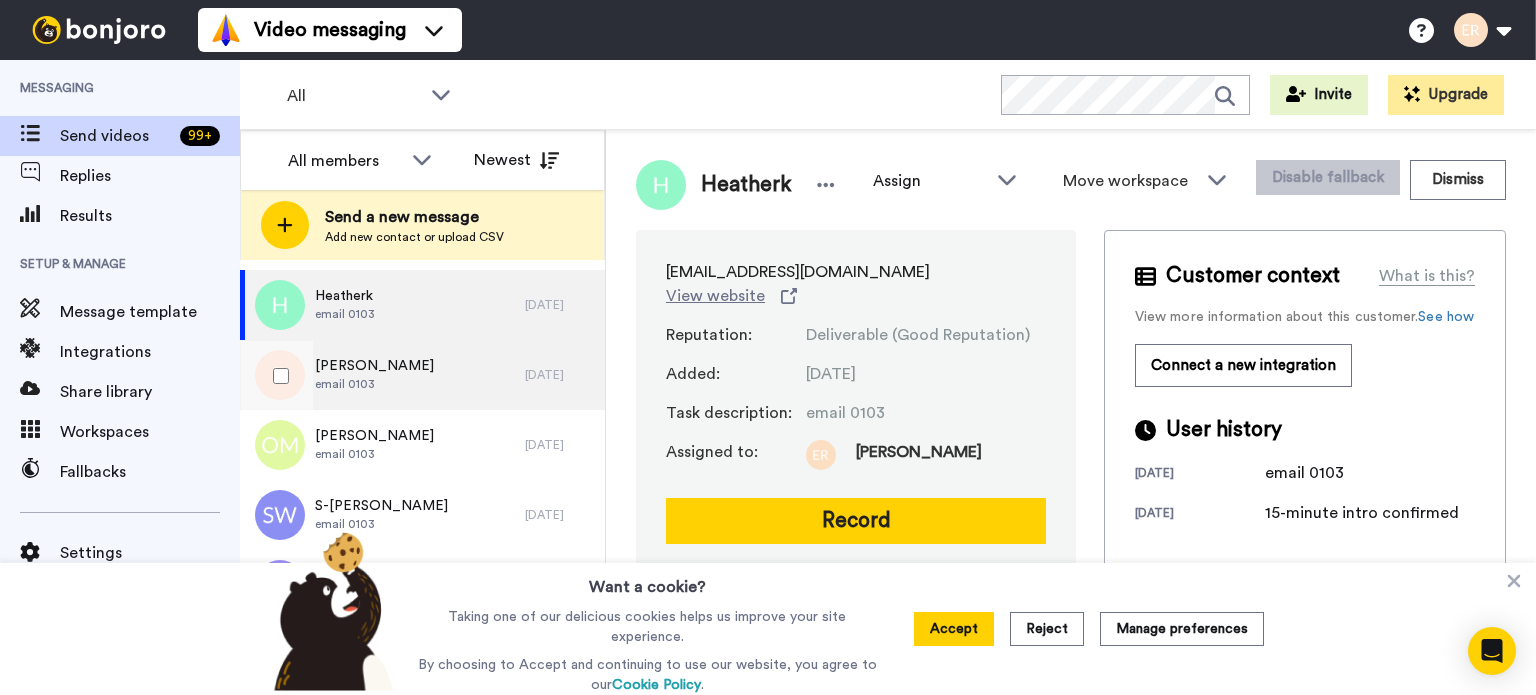 click on "Robert email 0103" at bounding box center [382, 375] 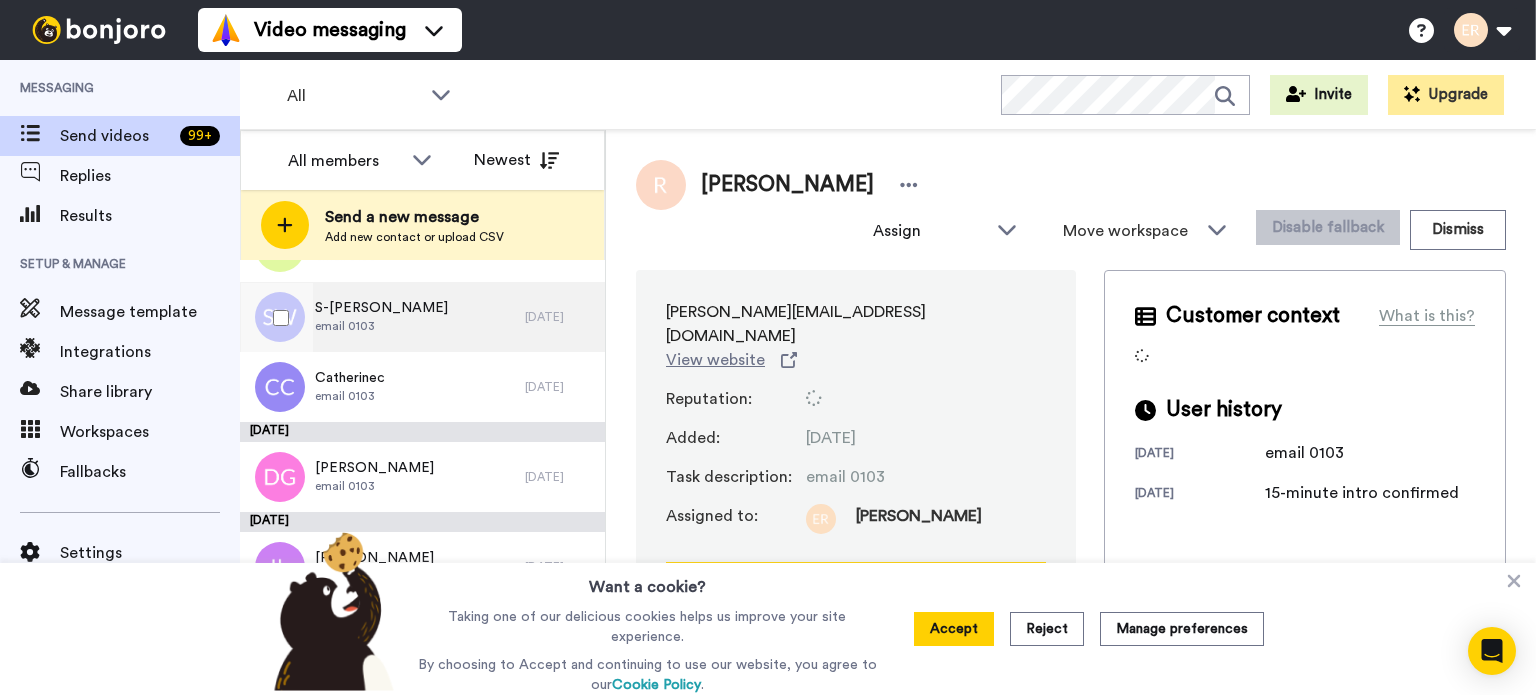 scroll, scrollTop: 700, scrollLeft: 0, axis: vertical 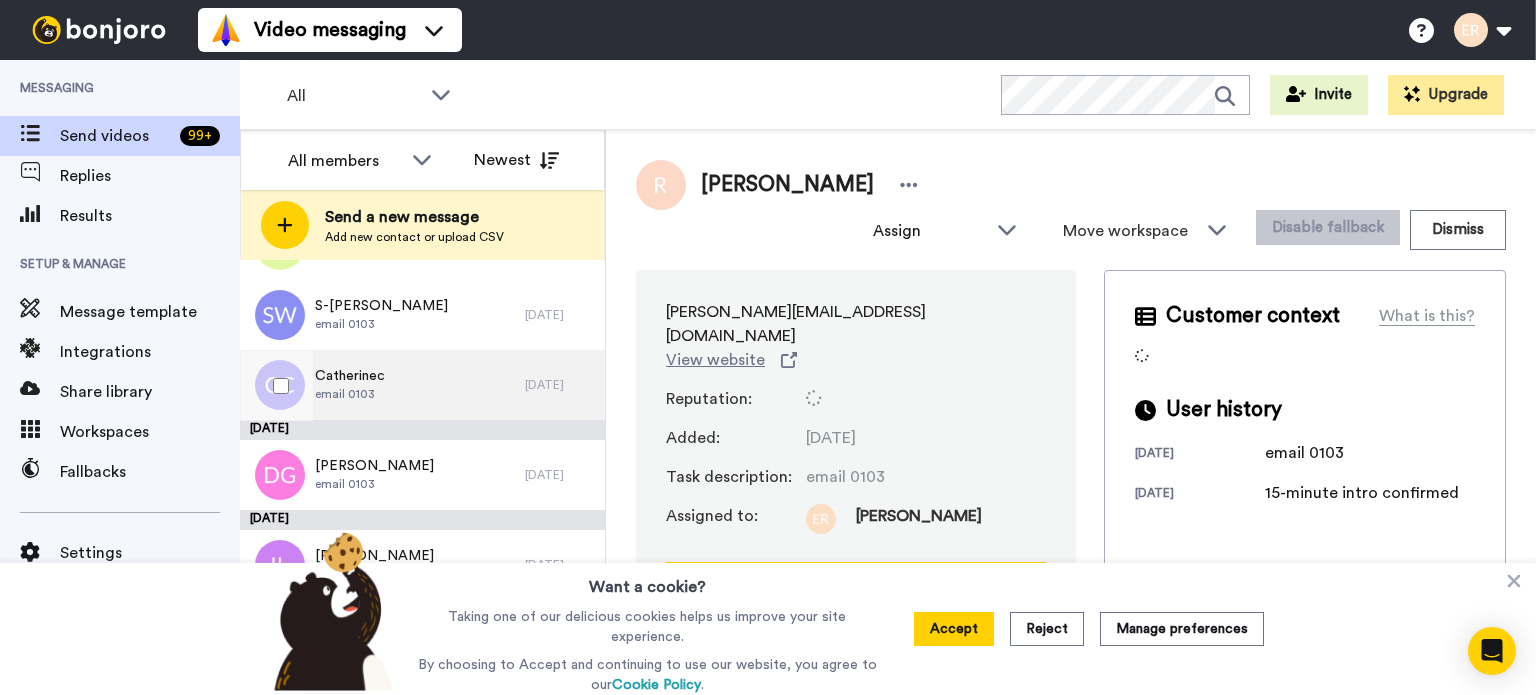 click on "Catherinec email 0103" at bounding box center [382, 385] 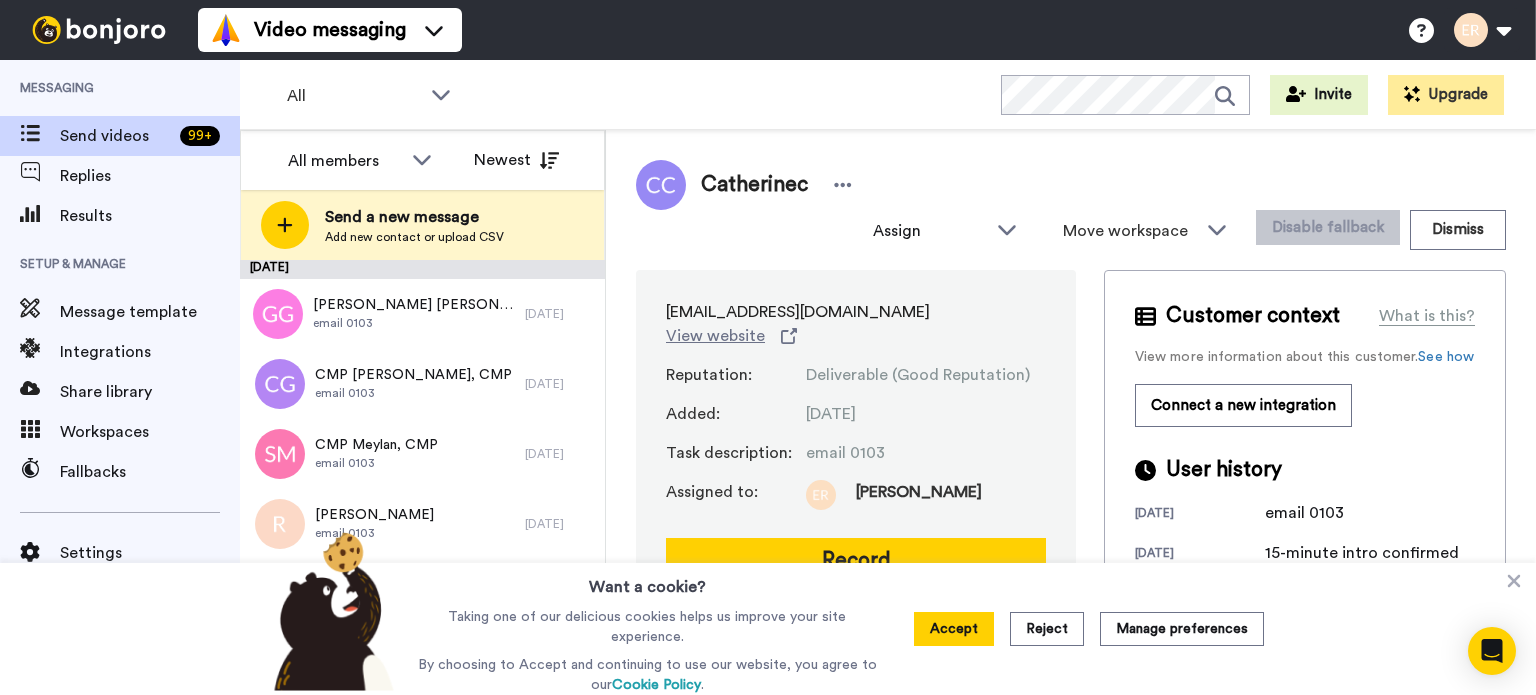 scroll, scrollTop: 0, scrollLeft: 0, axis: both 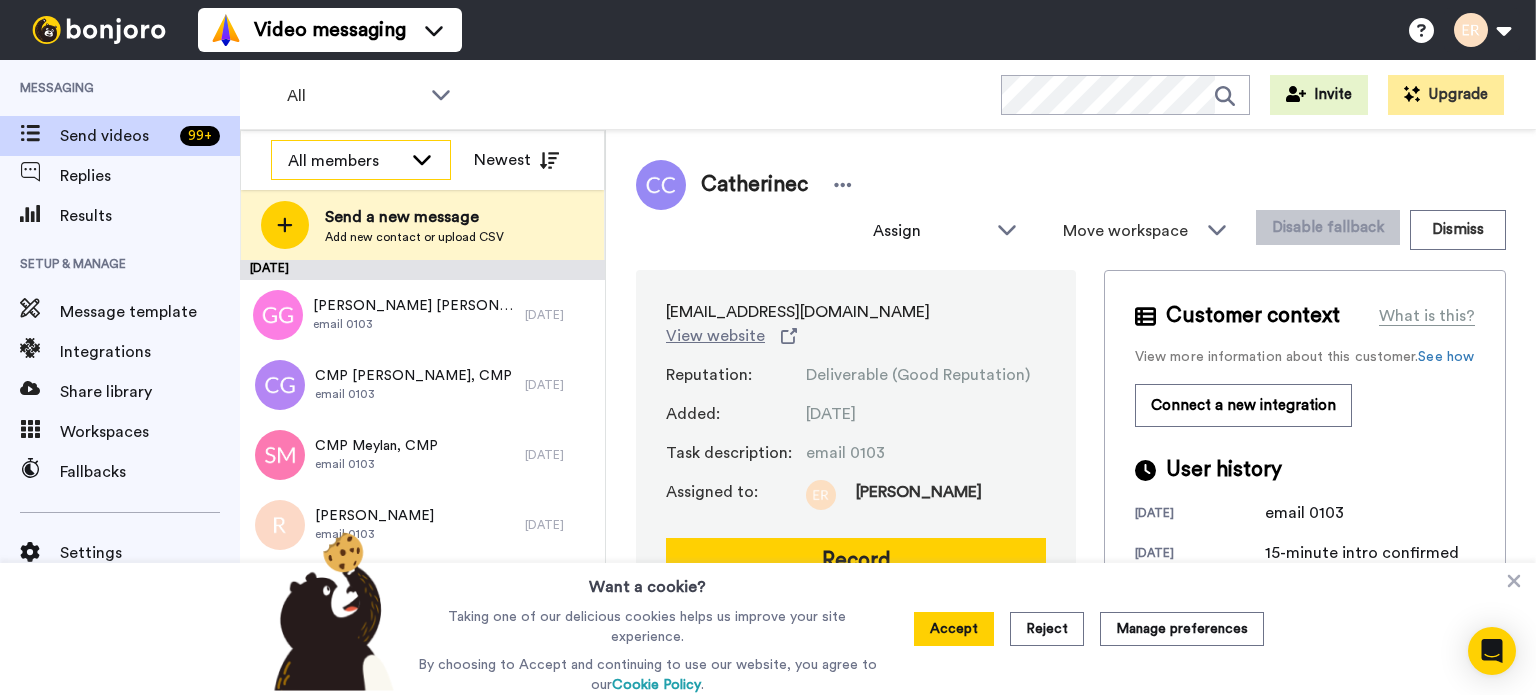 click on "All members" at bounding box center (361, 161) 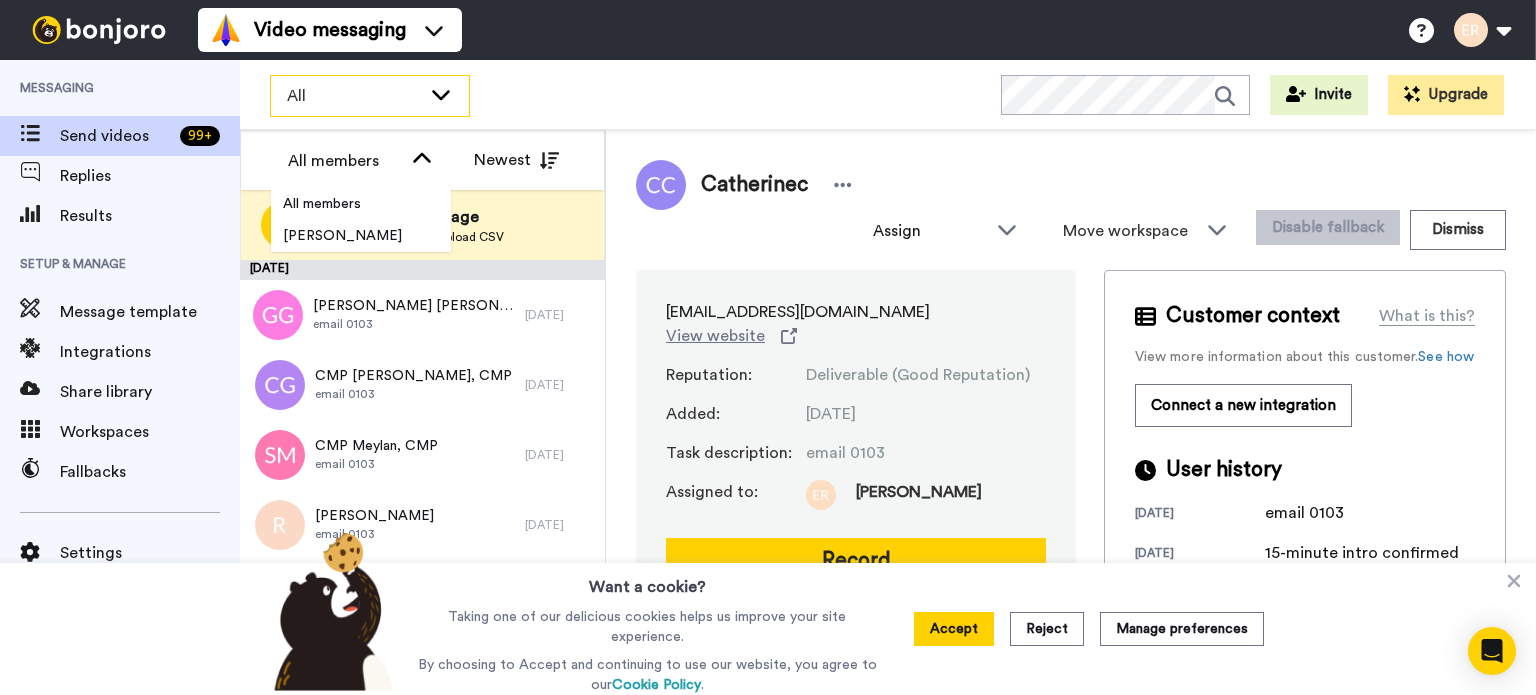 click on "All" at bounding box center (354, 96) 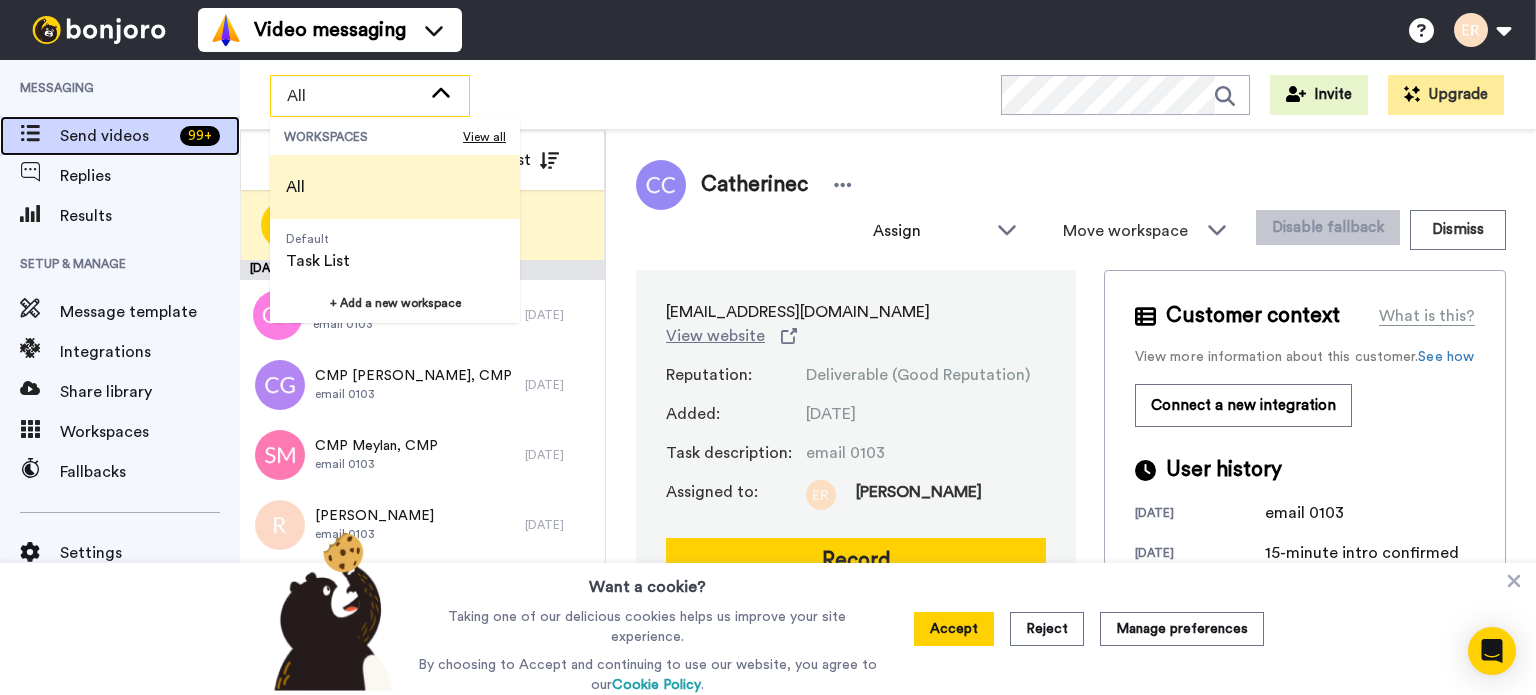 click on "Send videos" at bounding box center (116, 136) 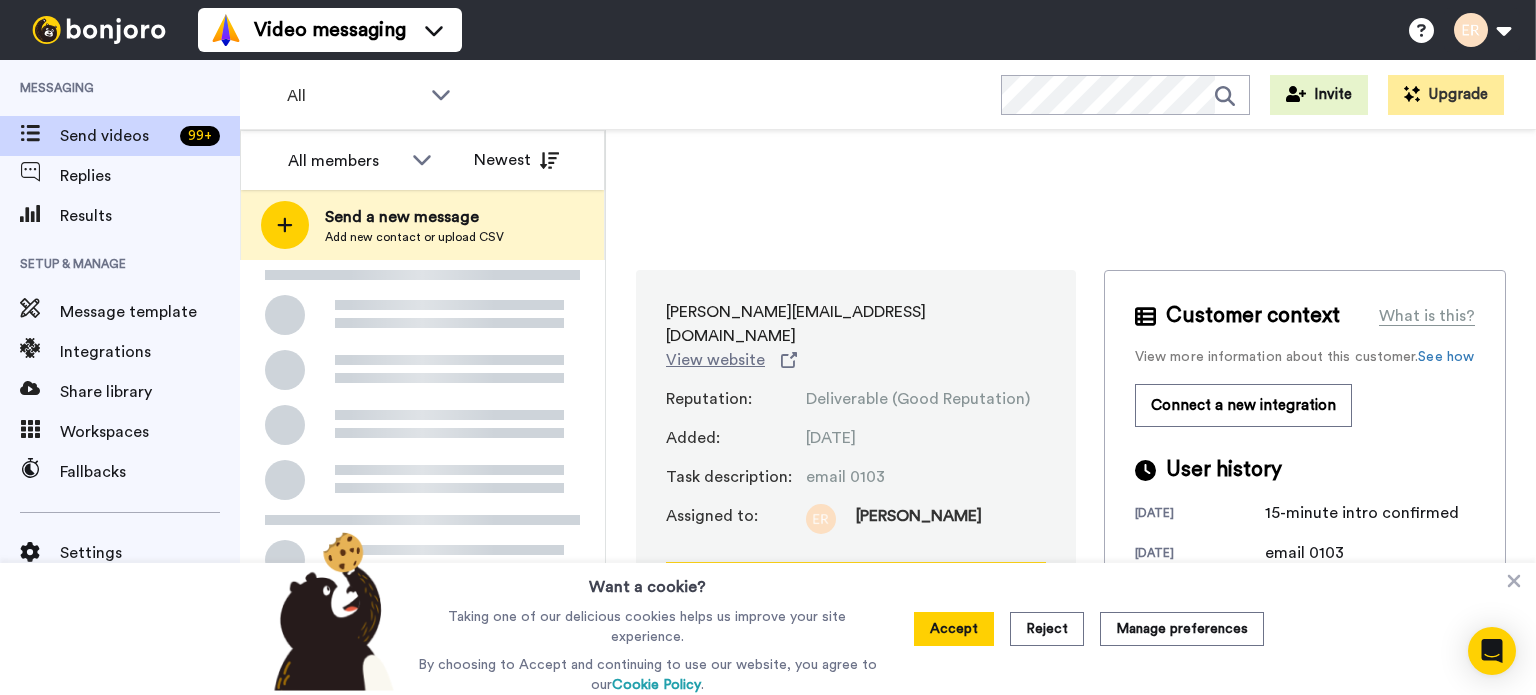 scroll, scrollTop: 0, scrollLeft: 0, axis: both 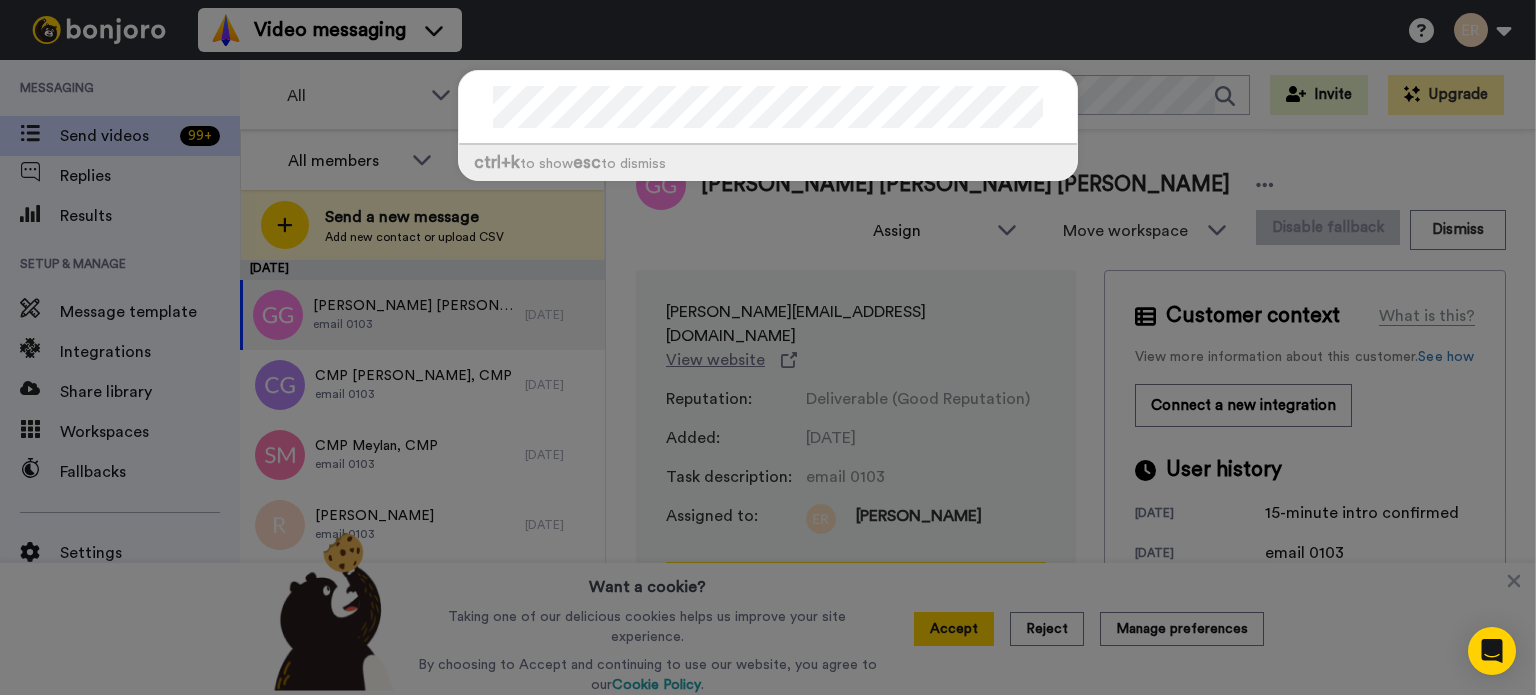 click on "ctrl +k  to show   esc  to dismiss" at bounding box center (768, 162) 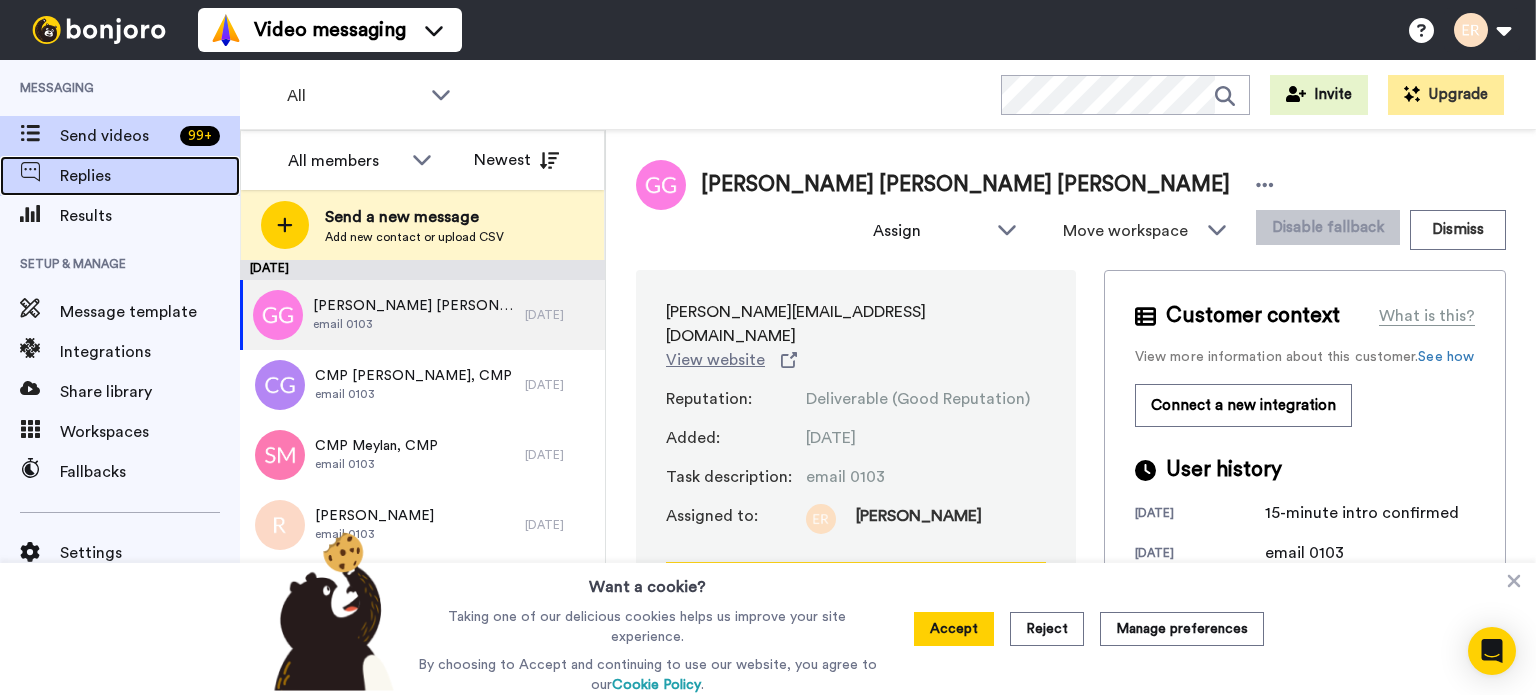 click on "Replies" at bounding box center [150, 176] 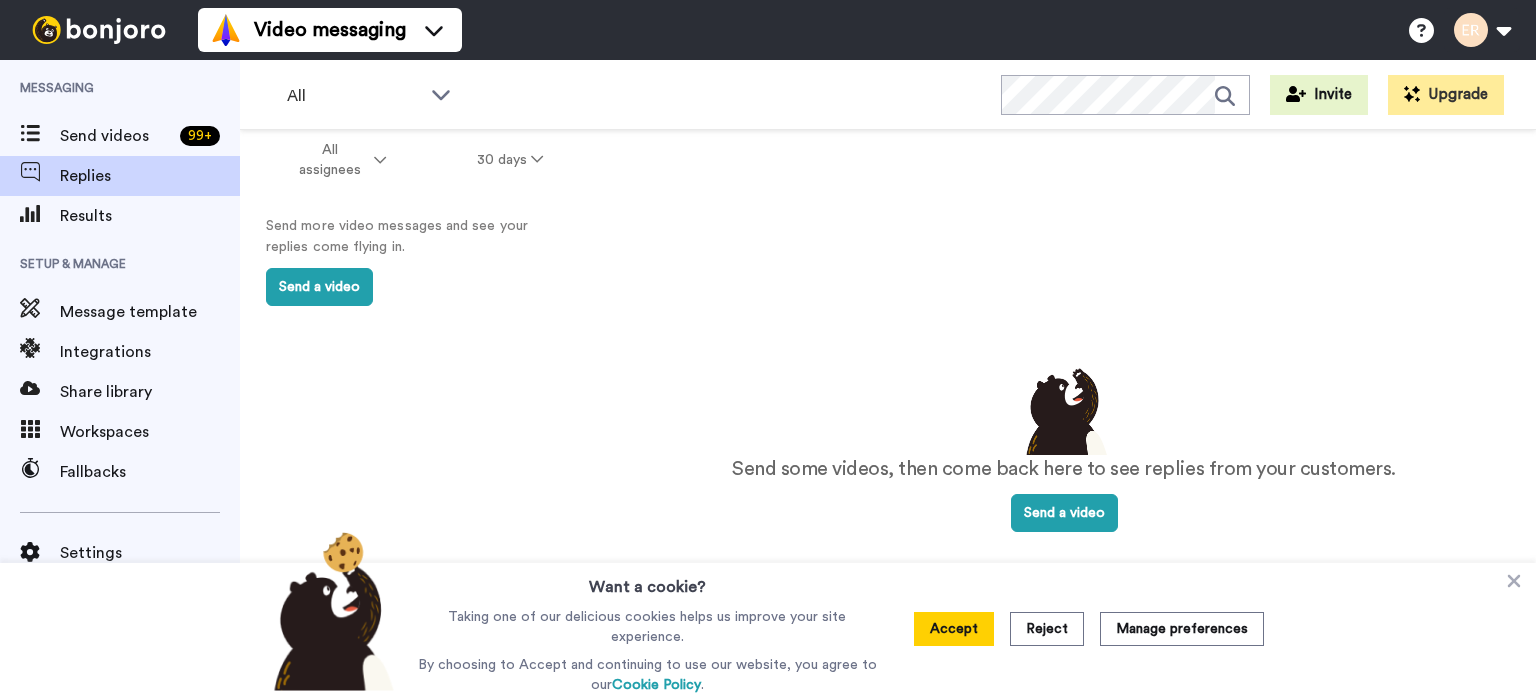 scroll, scrollTop: 0, scrollLeft: 0, axis: both 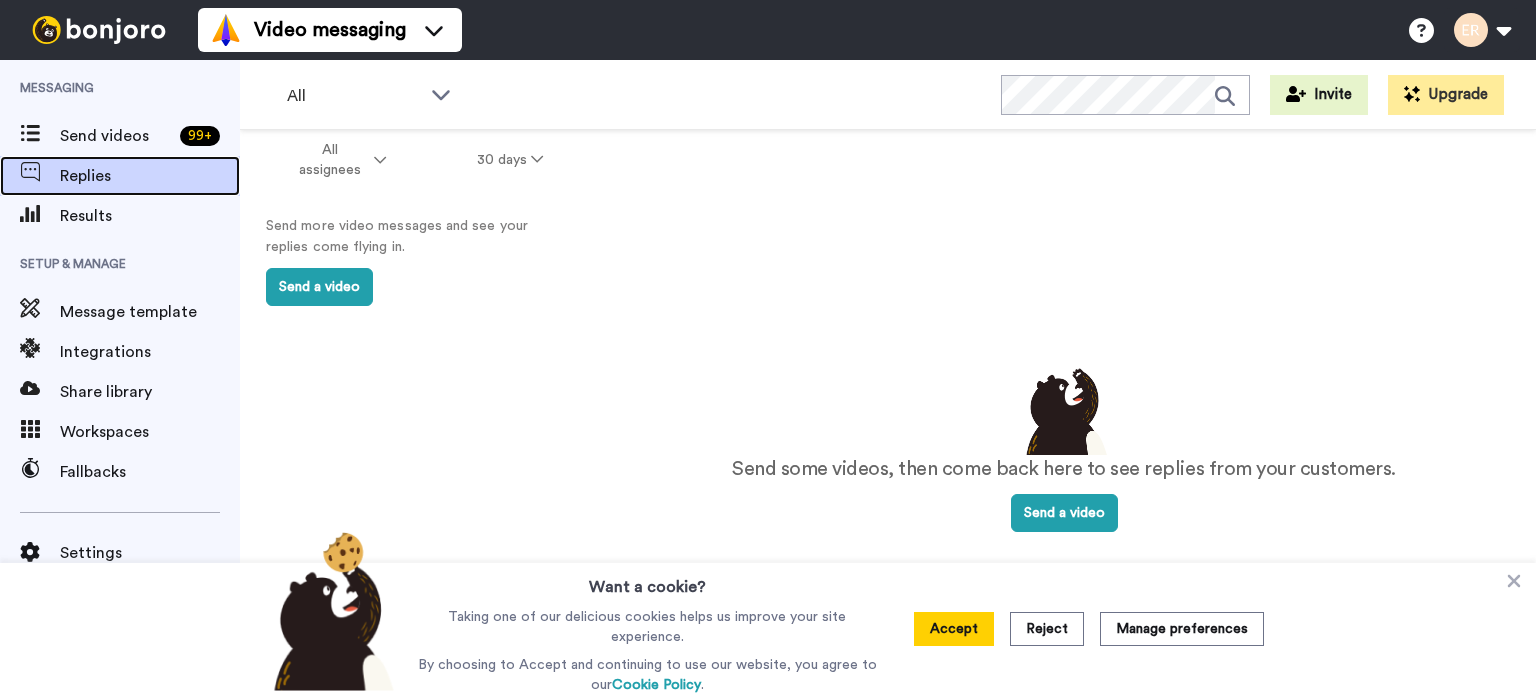 click on "Replies" at bounding box center [120, 176] 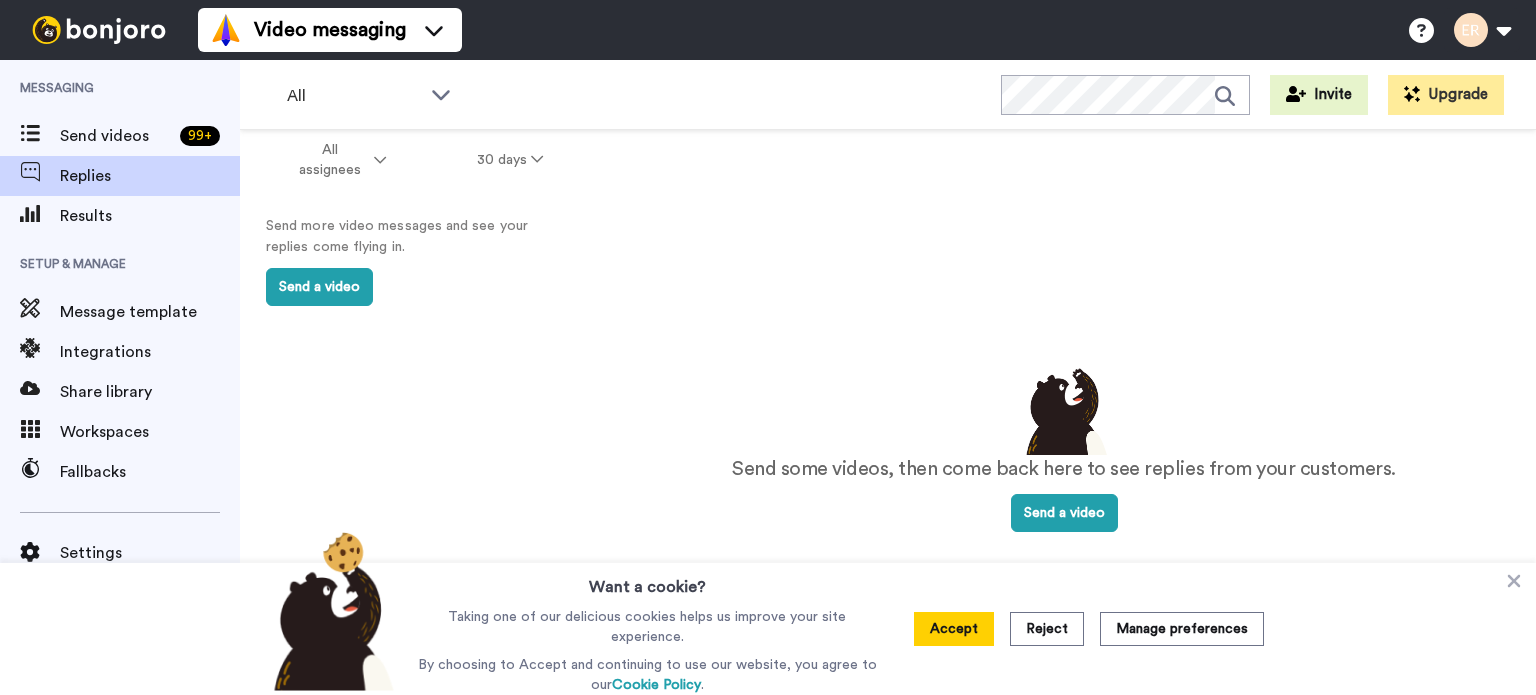 scroll, scrollTop: 0, scrollLeft: 0, axis: both 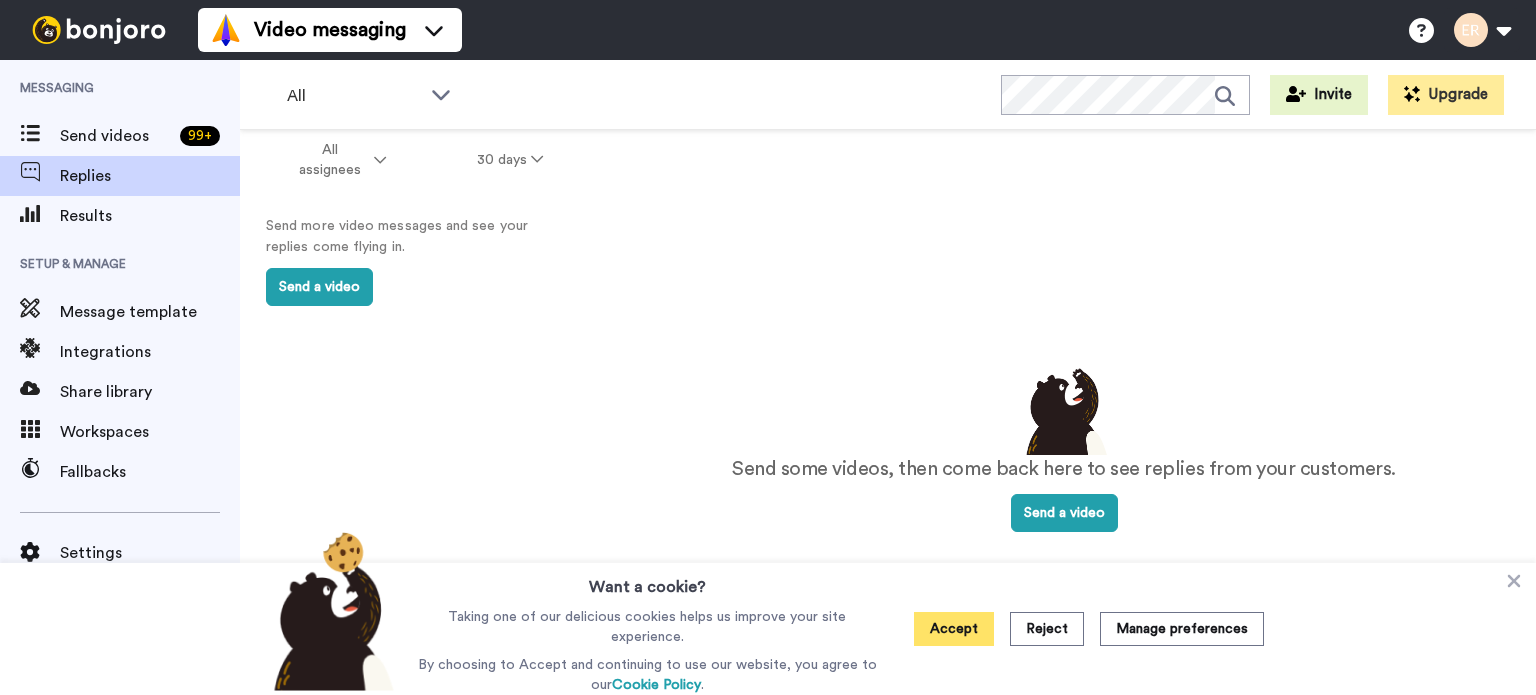 click on "Accept" at bounding box center (954, 629) 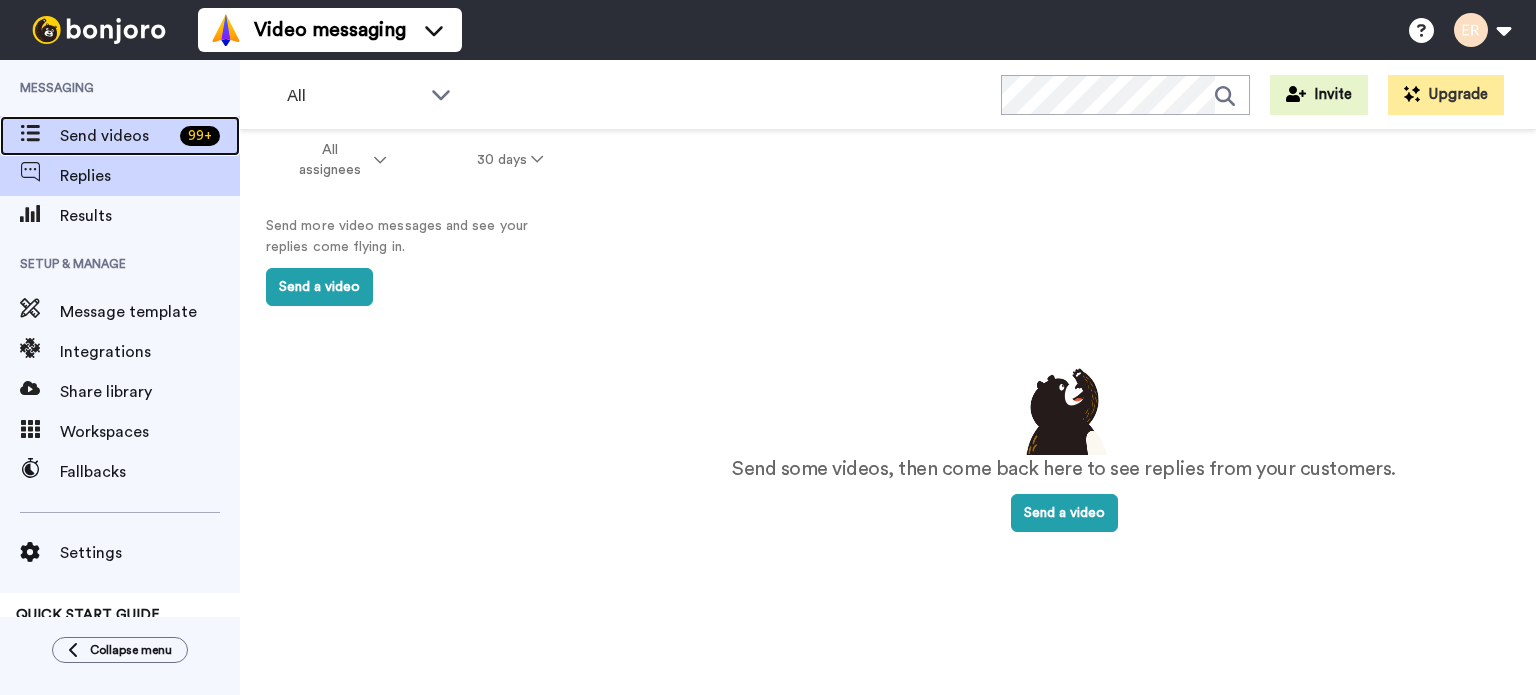 click on "Send videos" at bounding box center (116, 136) 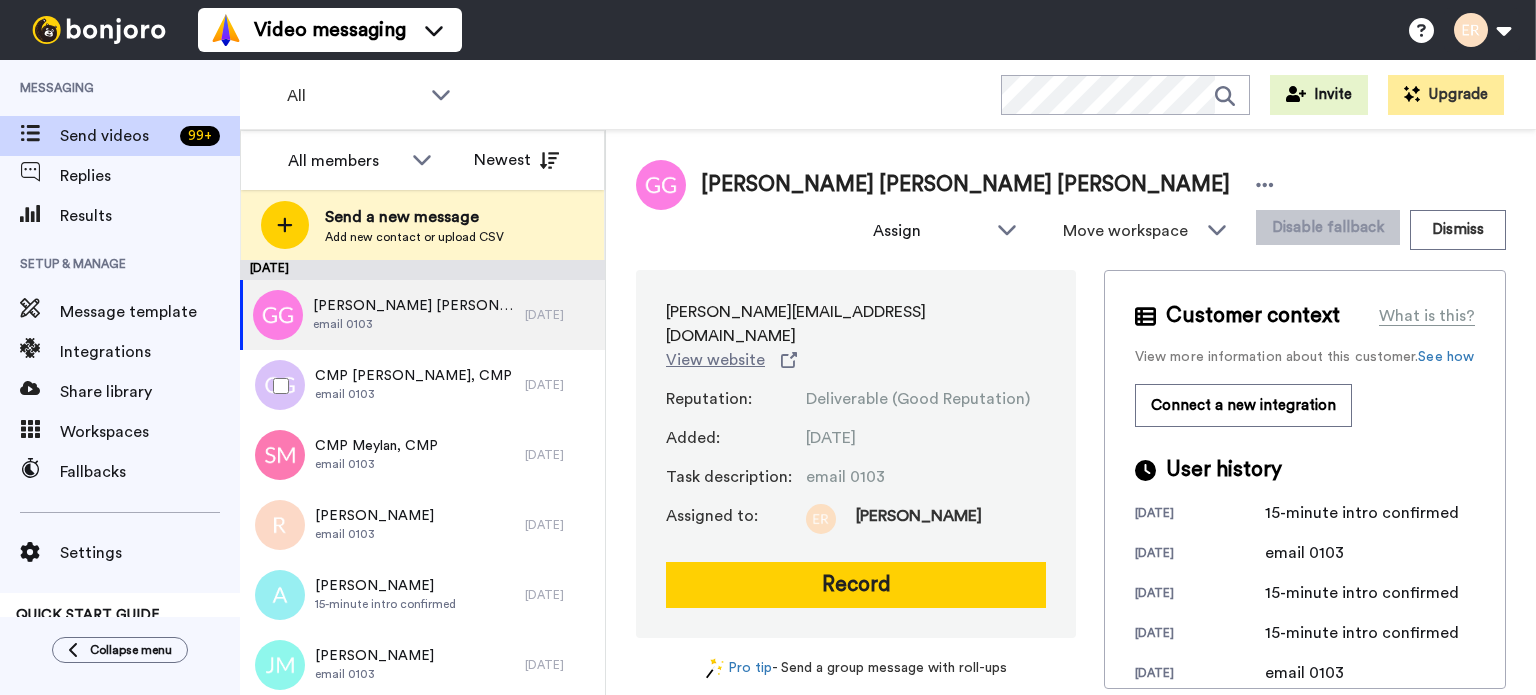 scroll, scrollTop: 0, scrollLeft: 0, axis: both 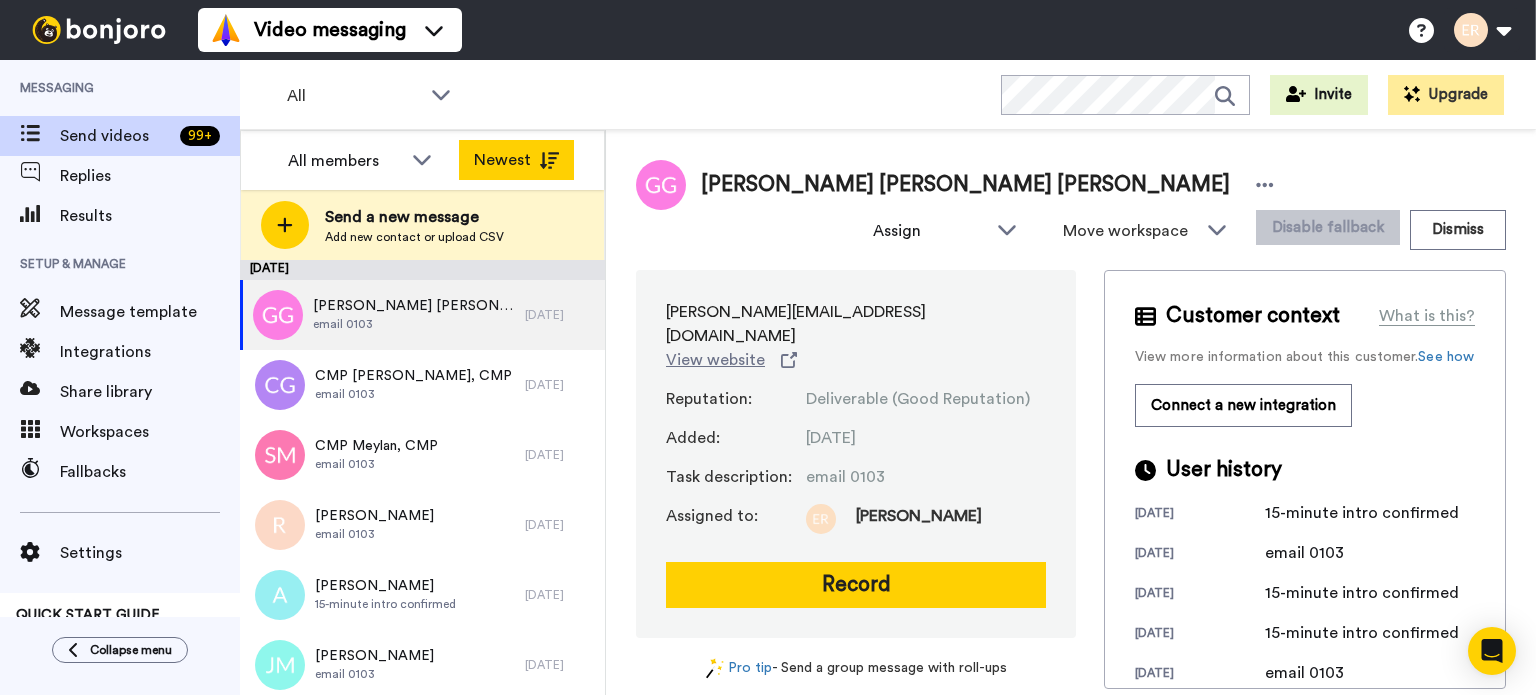 drag, startPoint x: 416, startPoint y: 155, endPoint x: 542, endPoint y: 156, distance: 126.00397 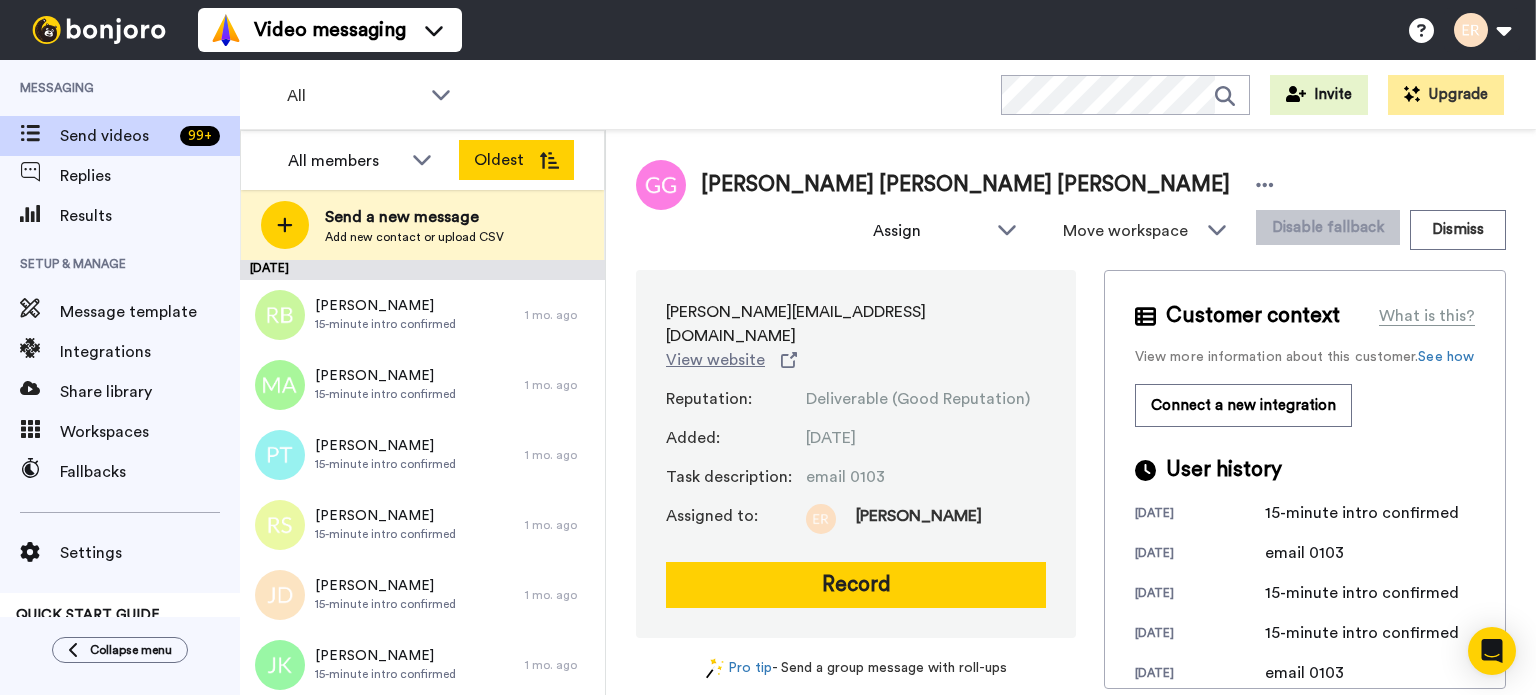 click at bounding box center (549, 160) 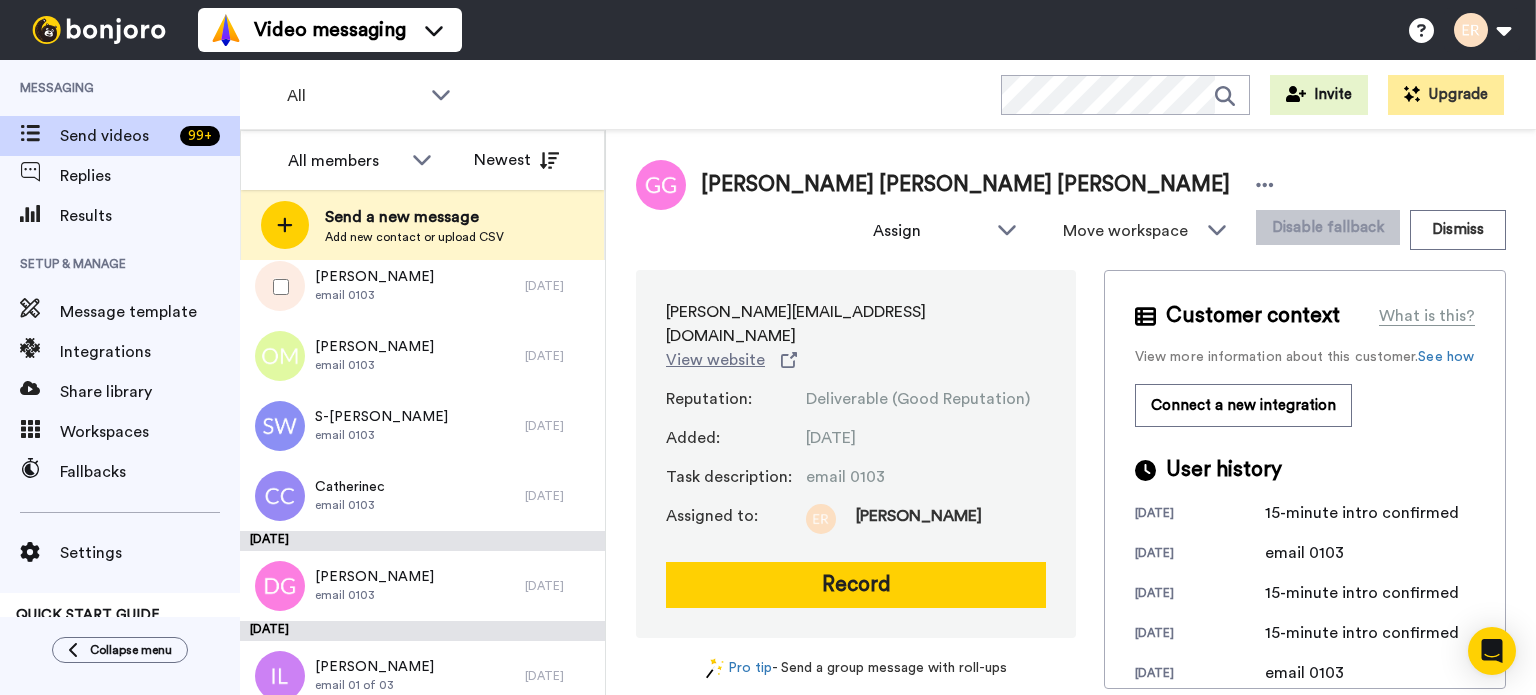 scroll, scrollTop: 600, scrollLeft: 0, axis: vertical 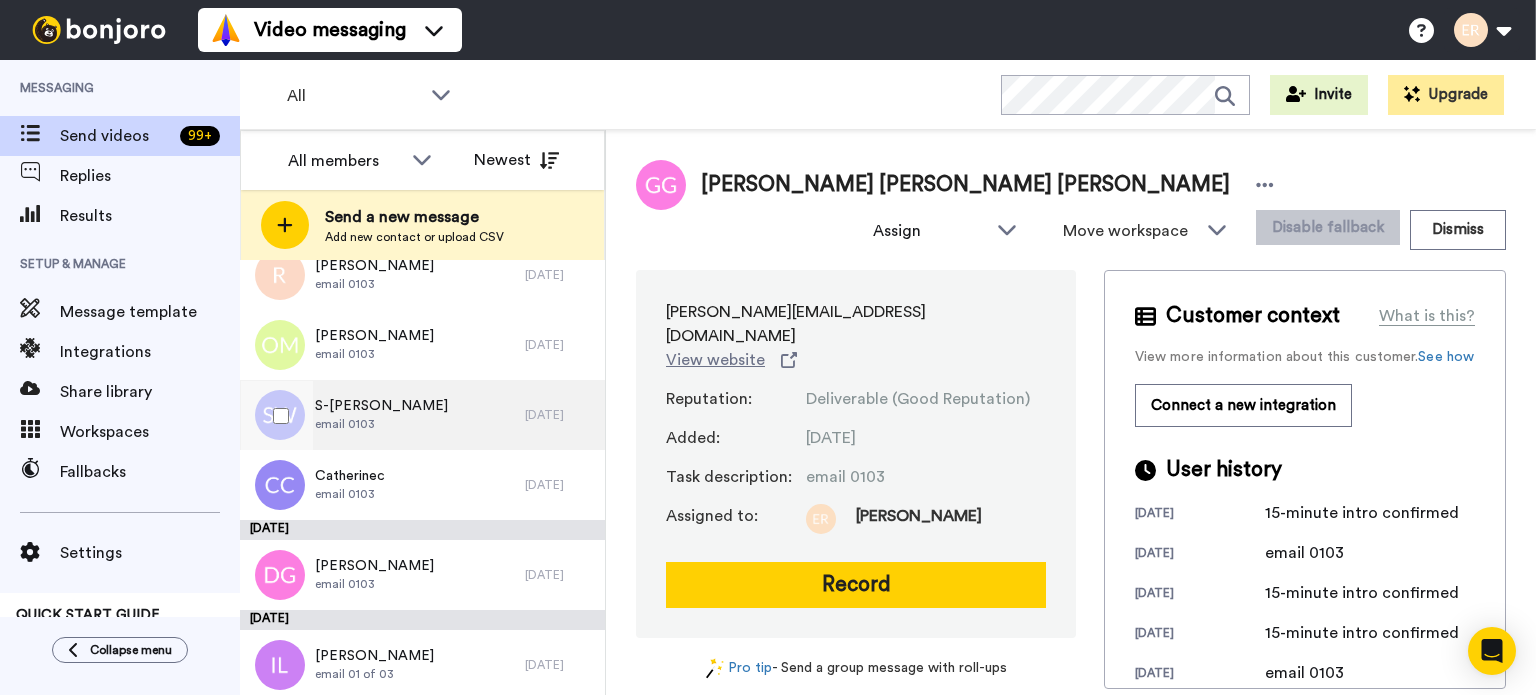 click on "S-[PERSON_NAME] email 0103" at bounding box center [382, 415] 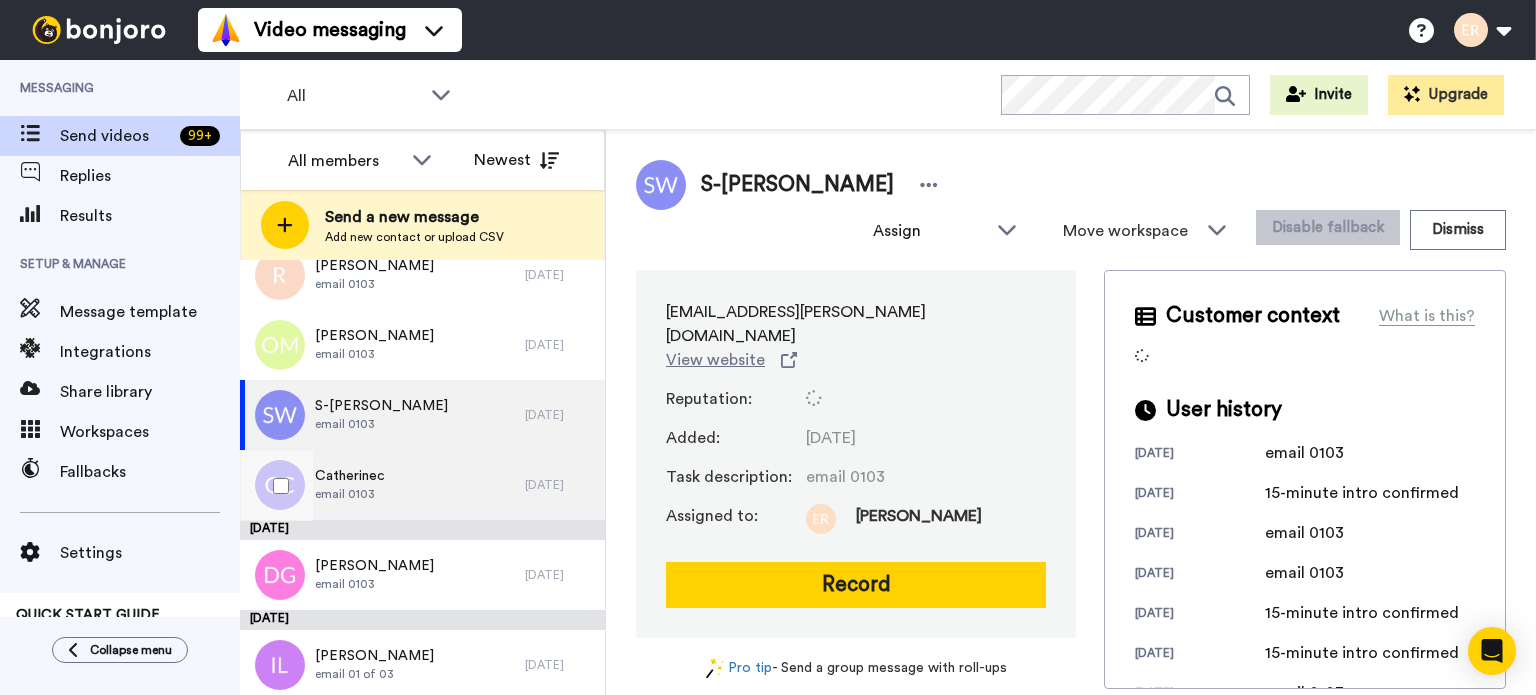 click on "Catherinec email 0103" at bounding box center (382, 485) 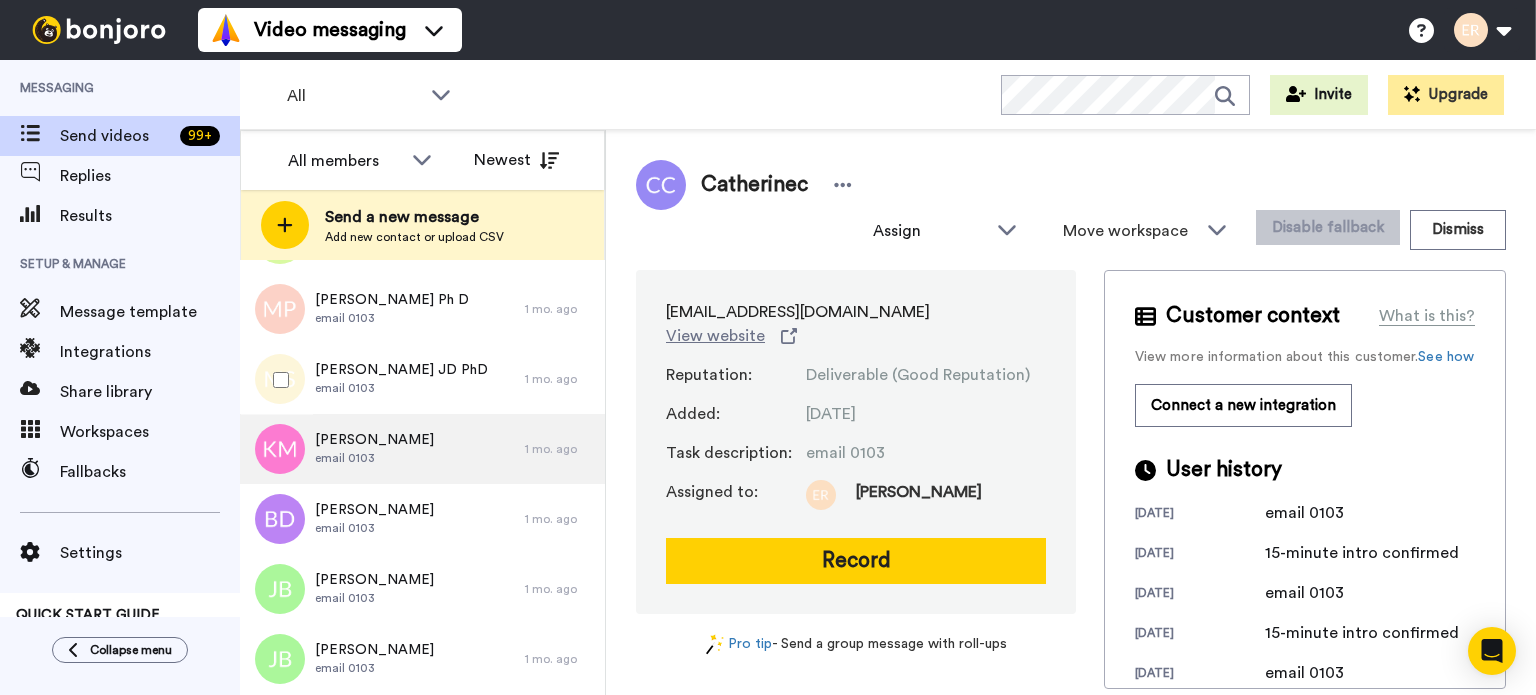 scroll, scrollTop: 1400, scrollLeft: 0, axis: vertical 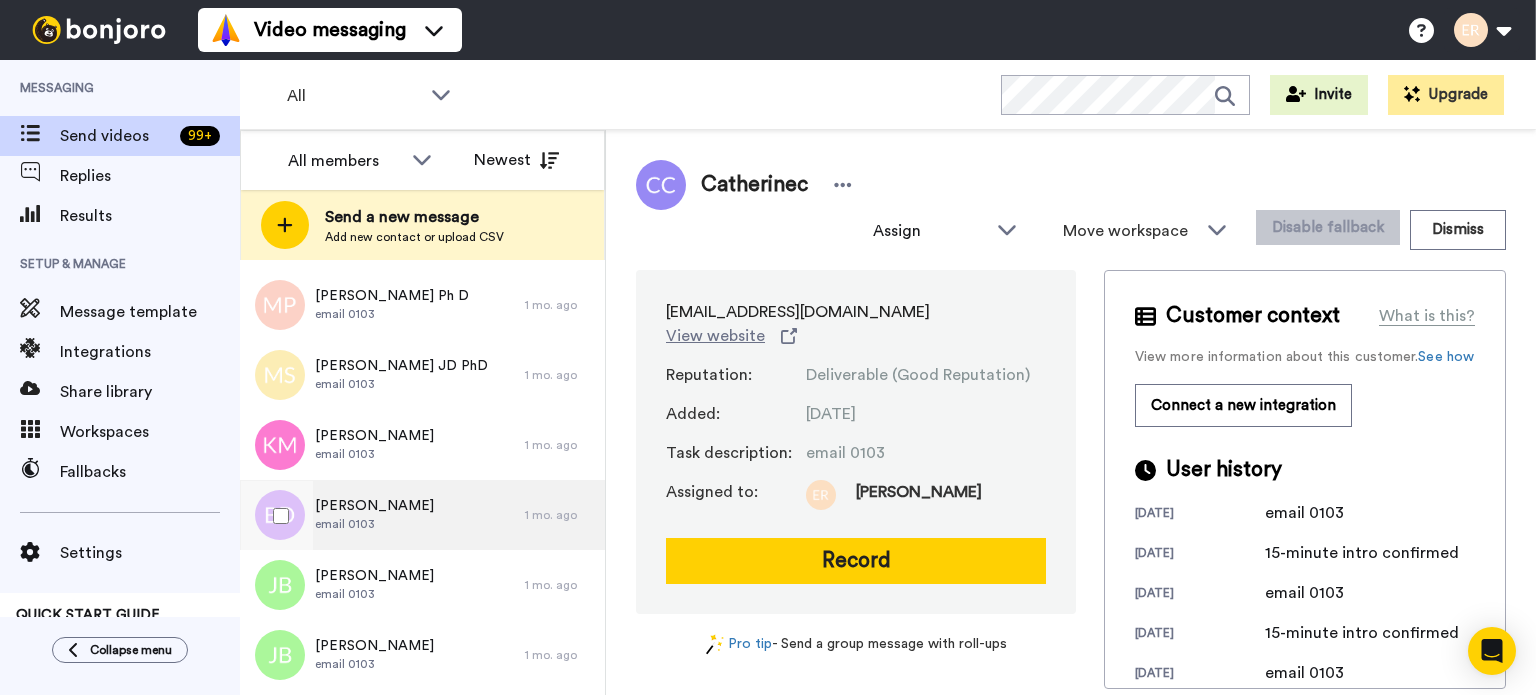 click on "[PERSON_NAME] email 0103" at bounding box center [382, 515] 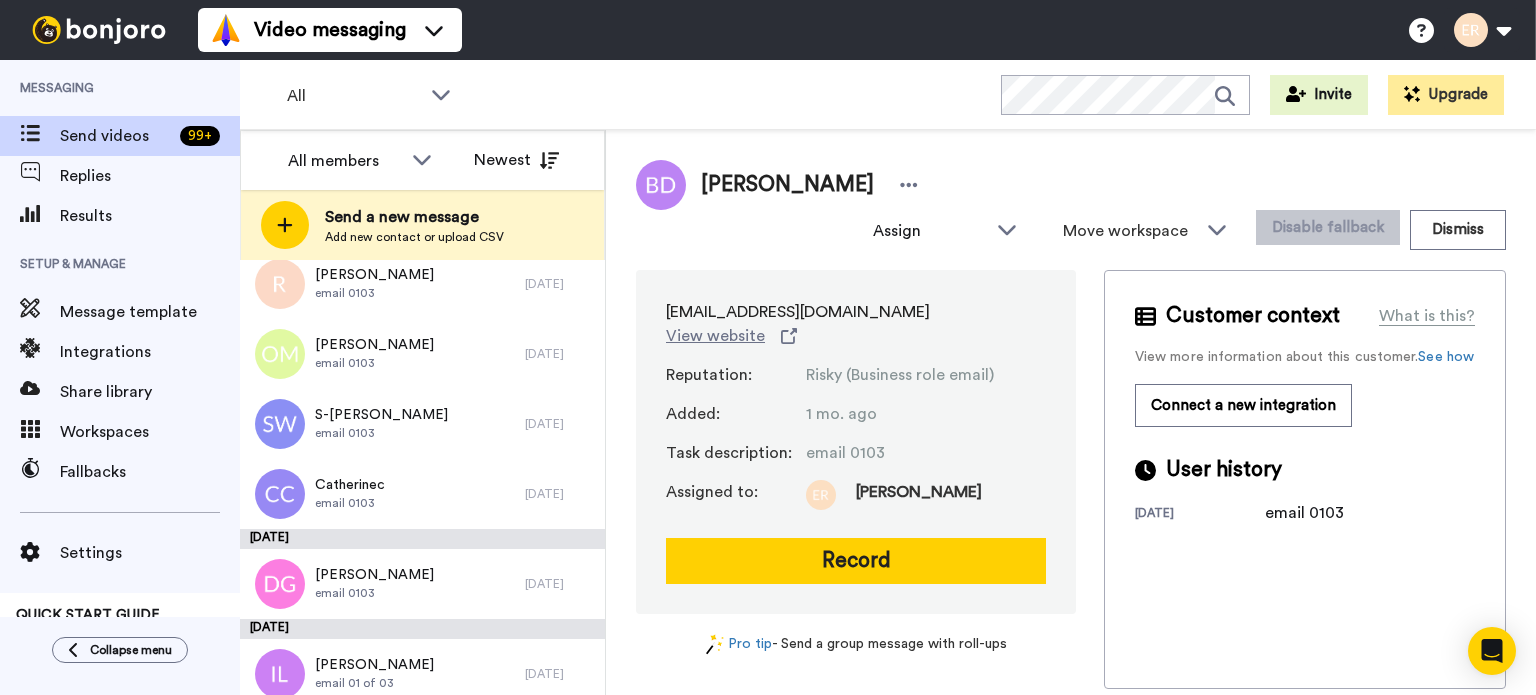 scroll, scrollTop: 600, scrollLeft: 0, axis: vertical 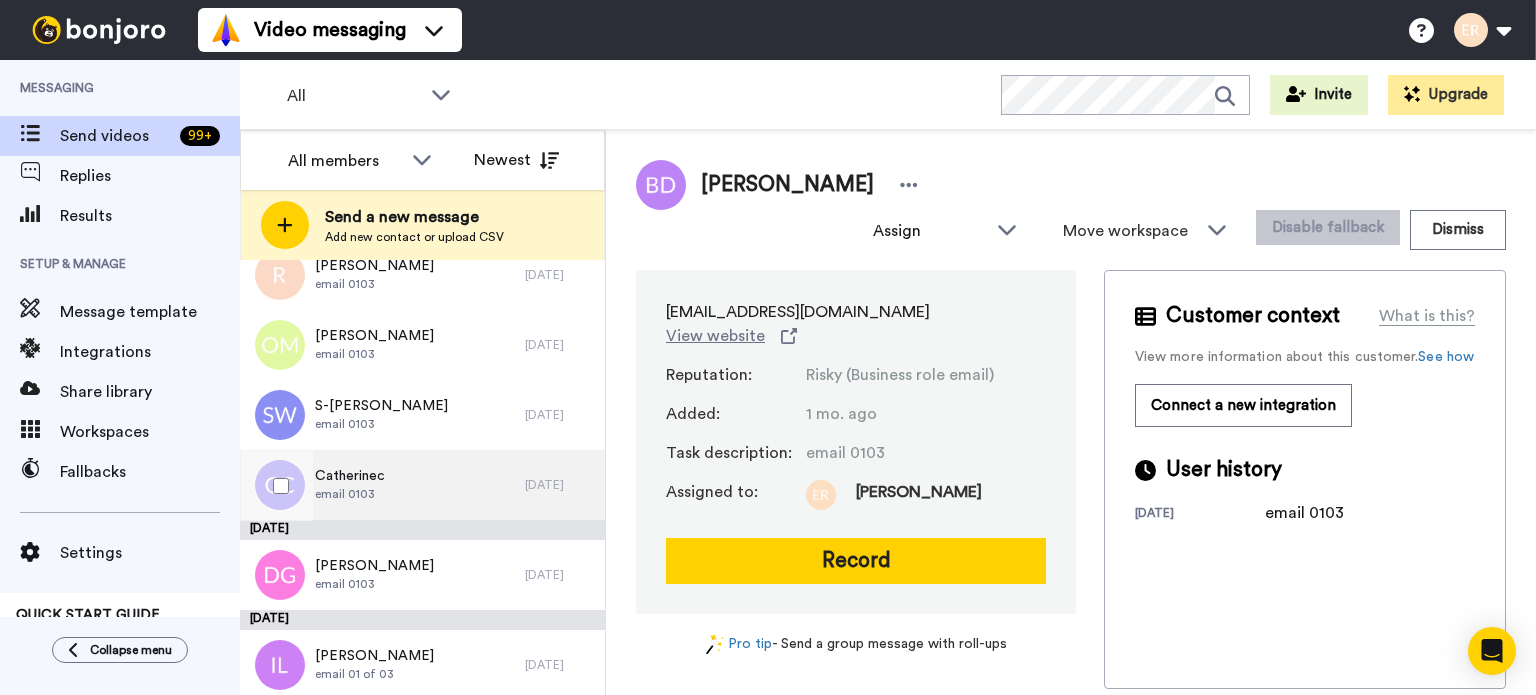 click on "Catherinec email 0103" at bounding box center (382, 485) 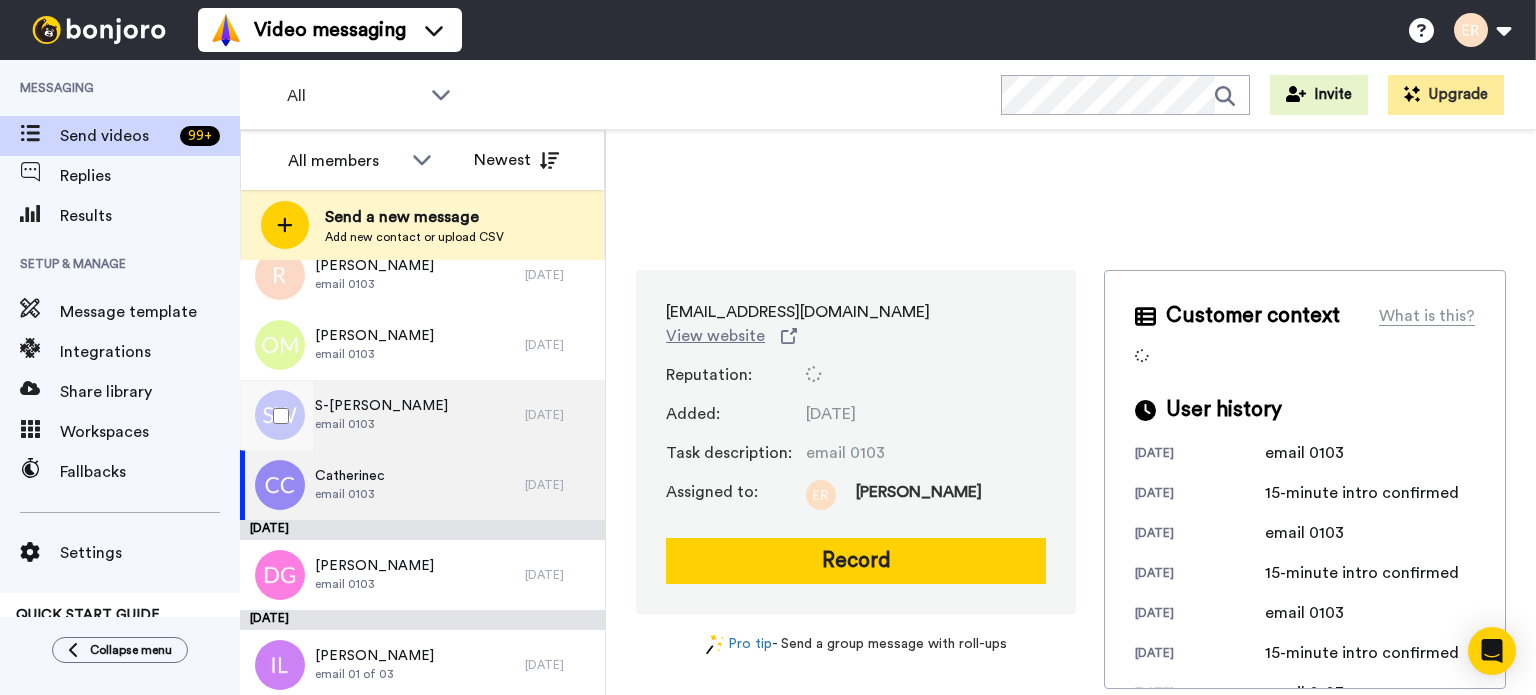 click on "S-[PERSON_NAME] email 0103" at bounding box center (382, 415) 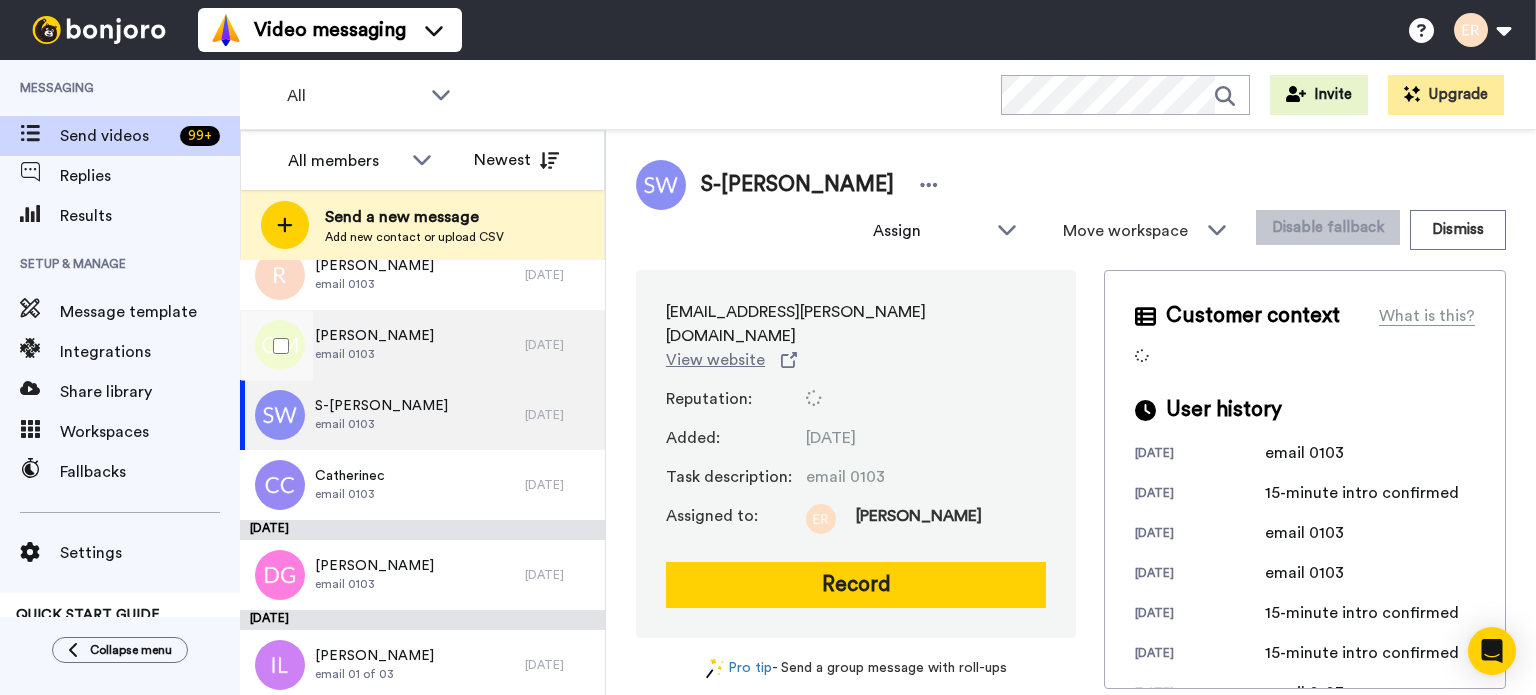 click on "[PERSON_NAME] email 0103" at bounding box center (382, 345) 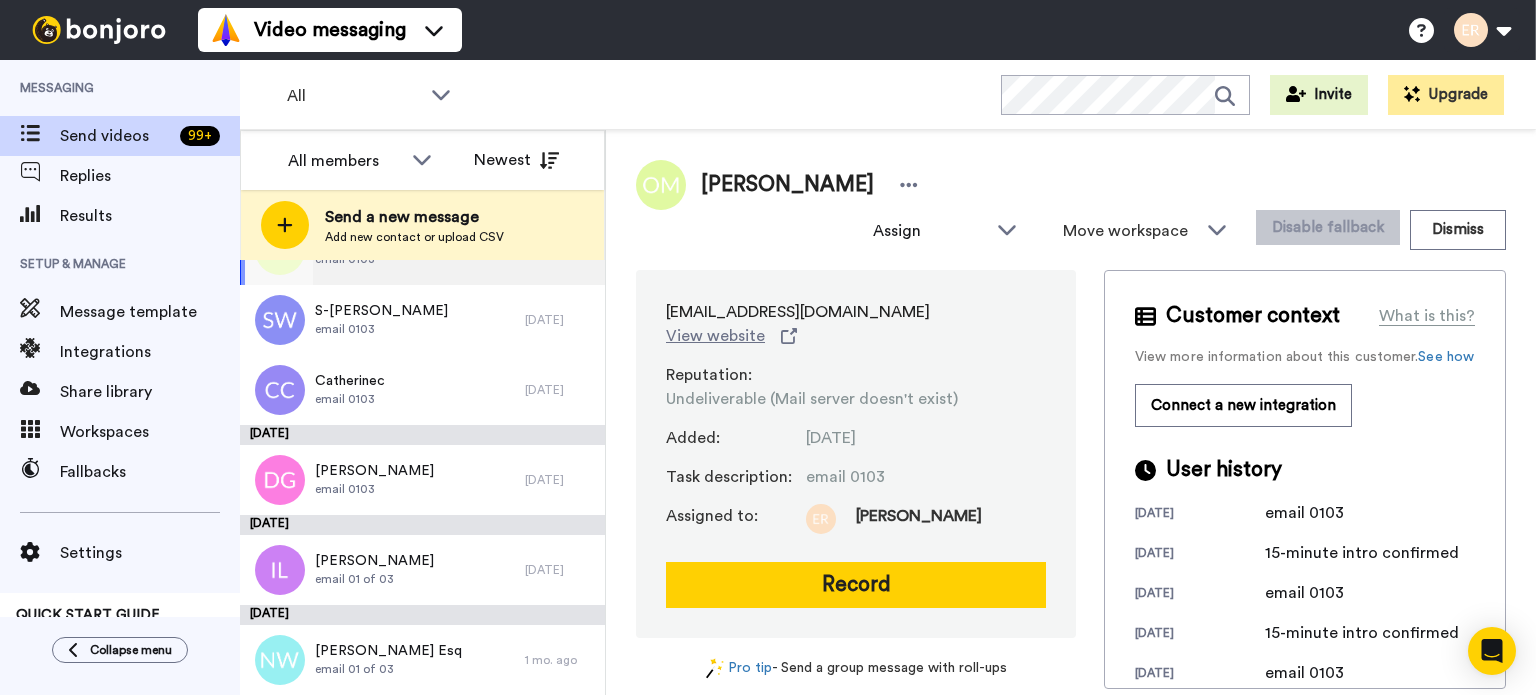 scroll, scrollTop: 700, scrollLeft: 0, axis: vertical 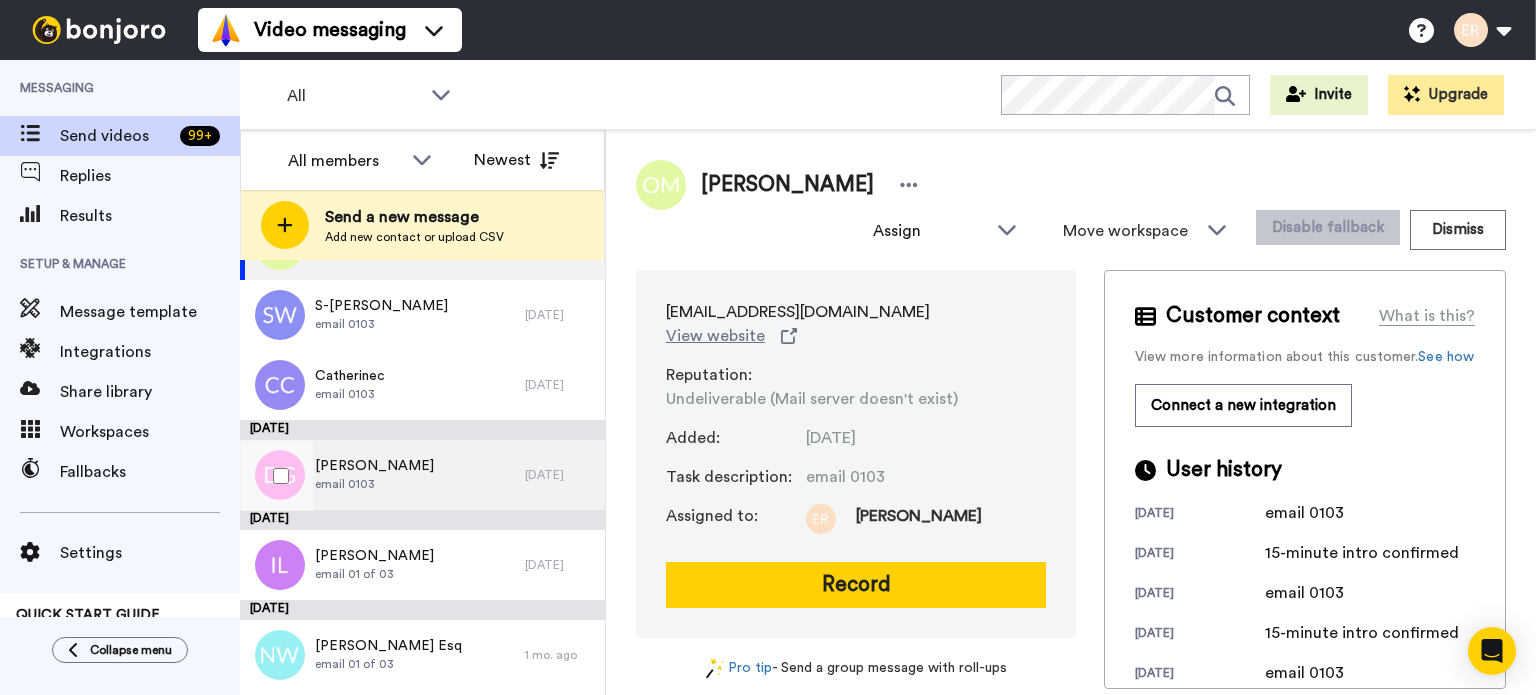 click on "[PERSON_NAME]" at bounding box center (374, 466) 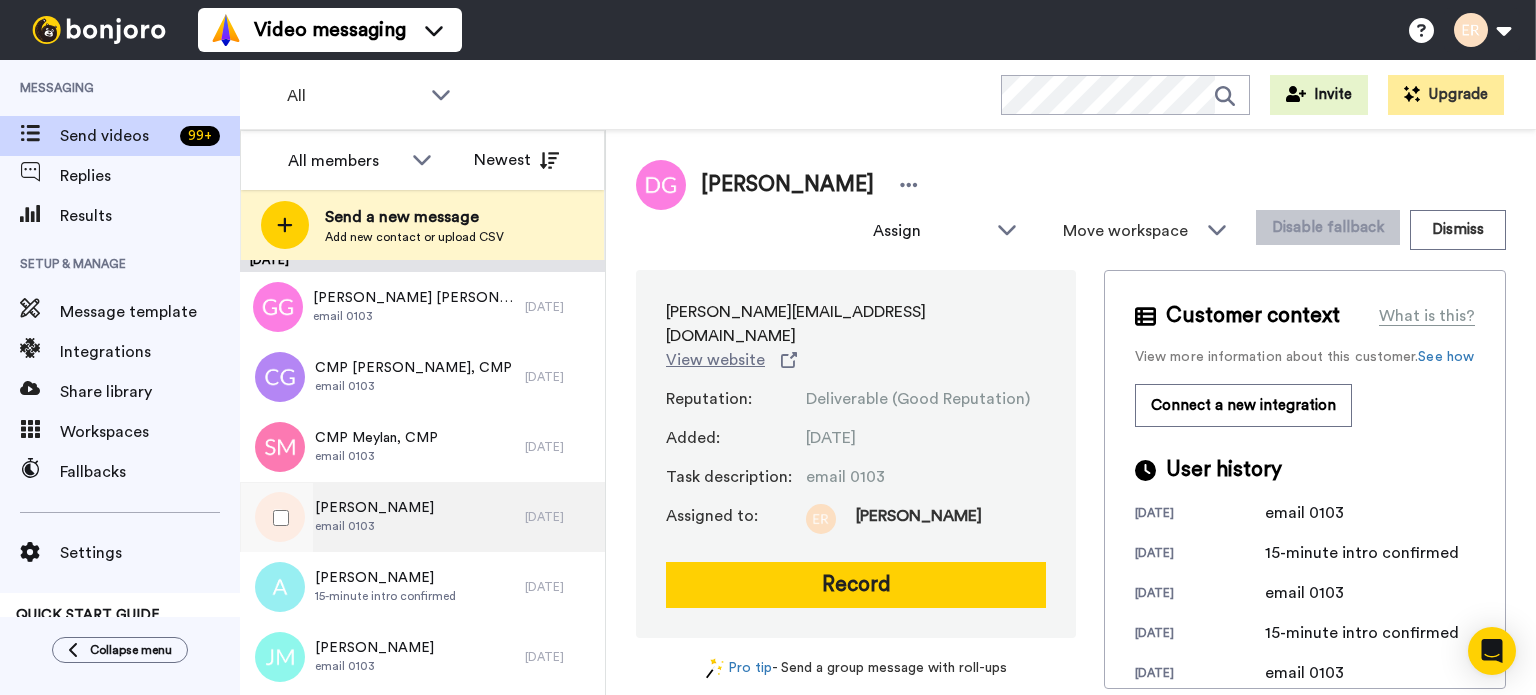 scroll, scrollTop: 0, scrollLeft: 0, axis: both 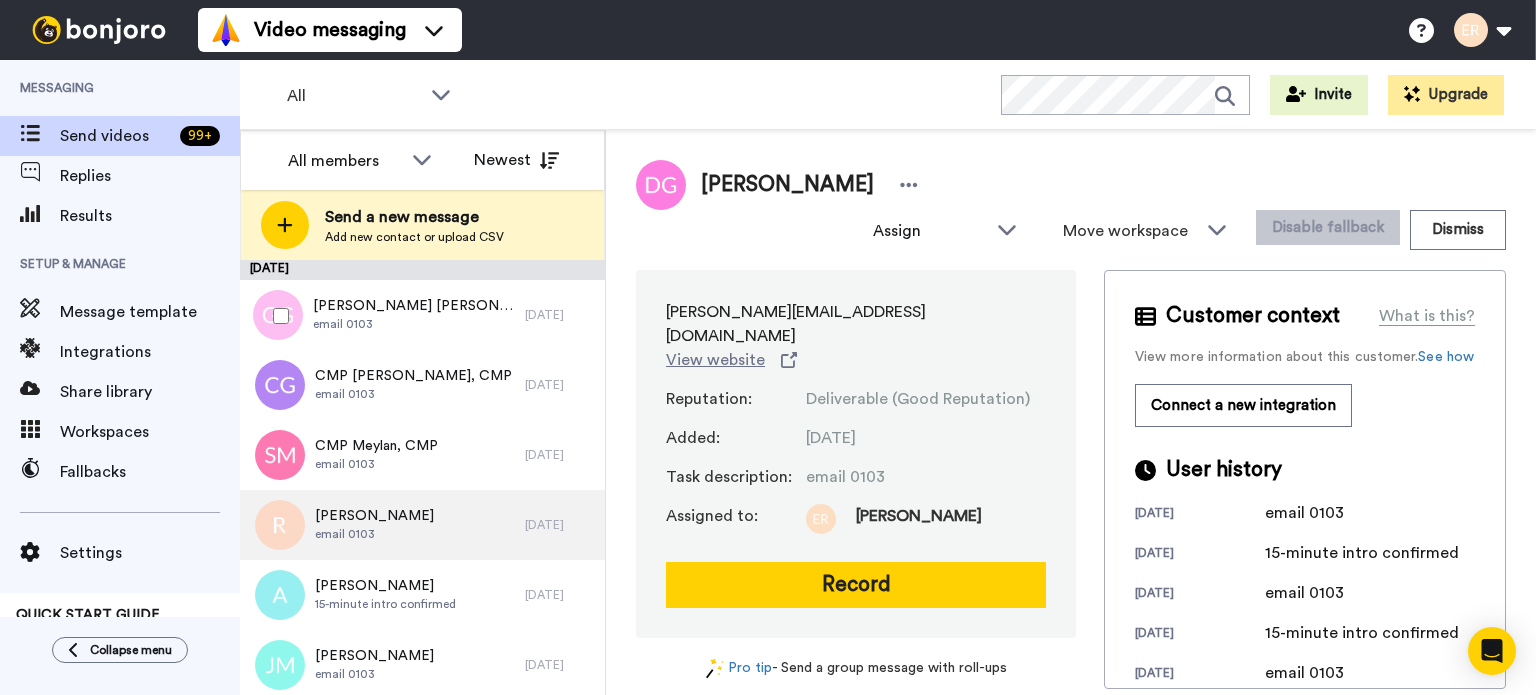 click on "[PERSON_NAME] [PERSON_NAME] [PERSON_NAME]" at bounding box center [414, 306] 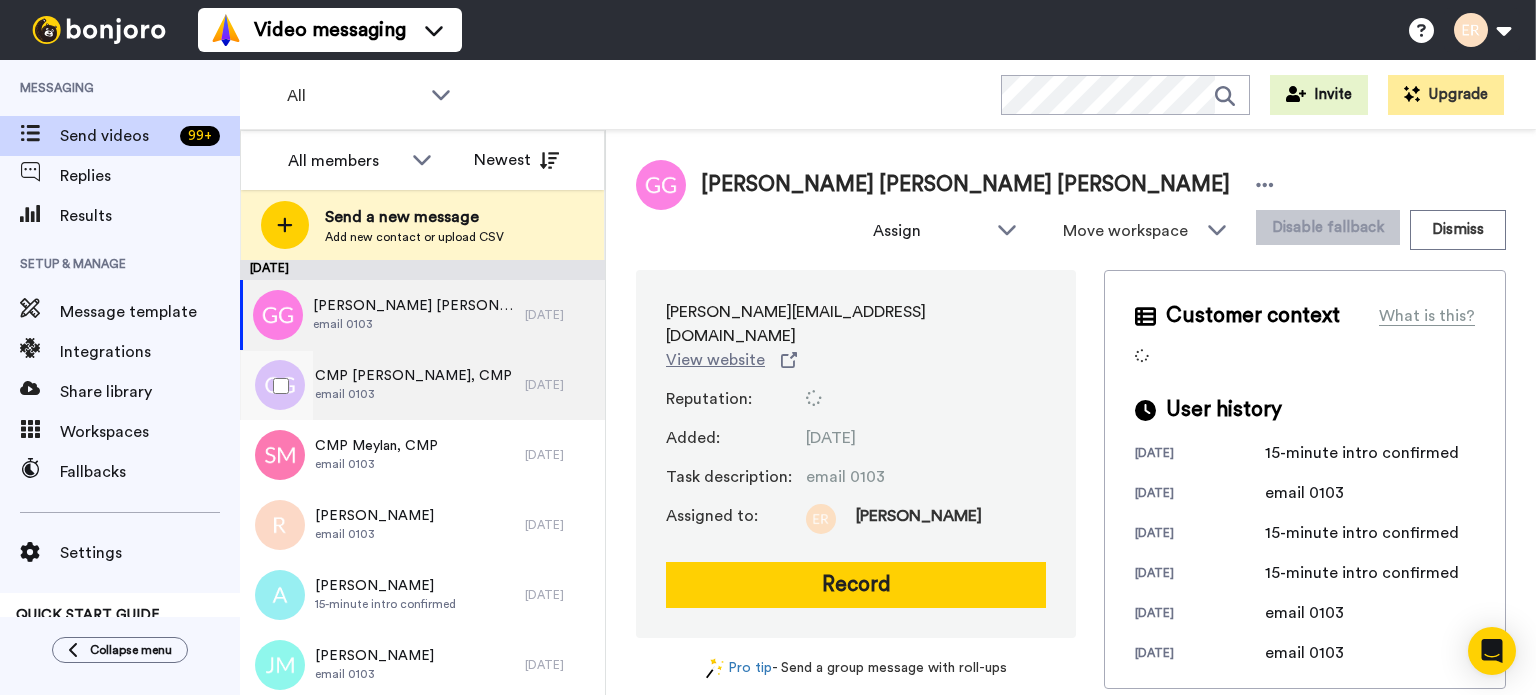 click on "CMP [PERSON_NAME], CMP" at bounding box center [413, 376] 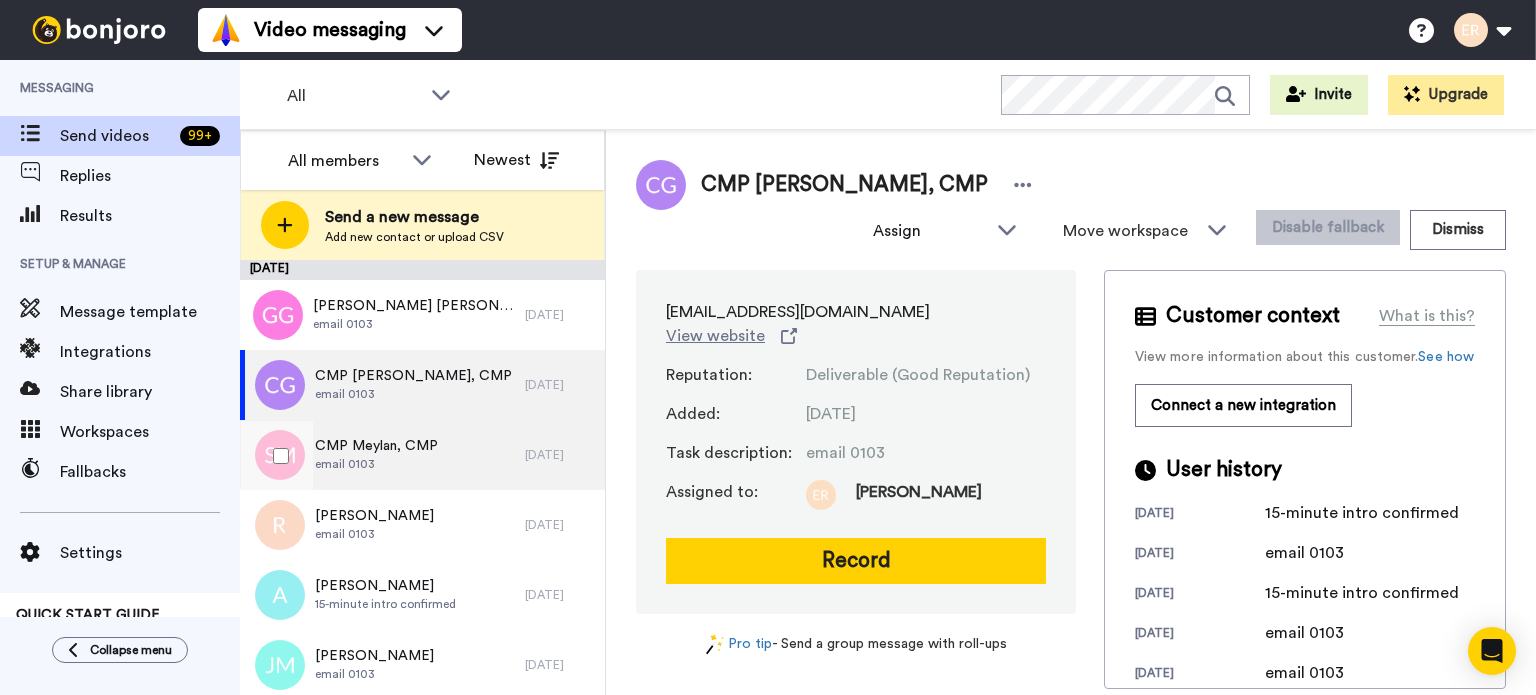 click on "CMP Meylan, CMP email 0103" at bounding box center (382, 455) 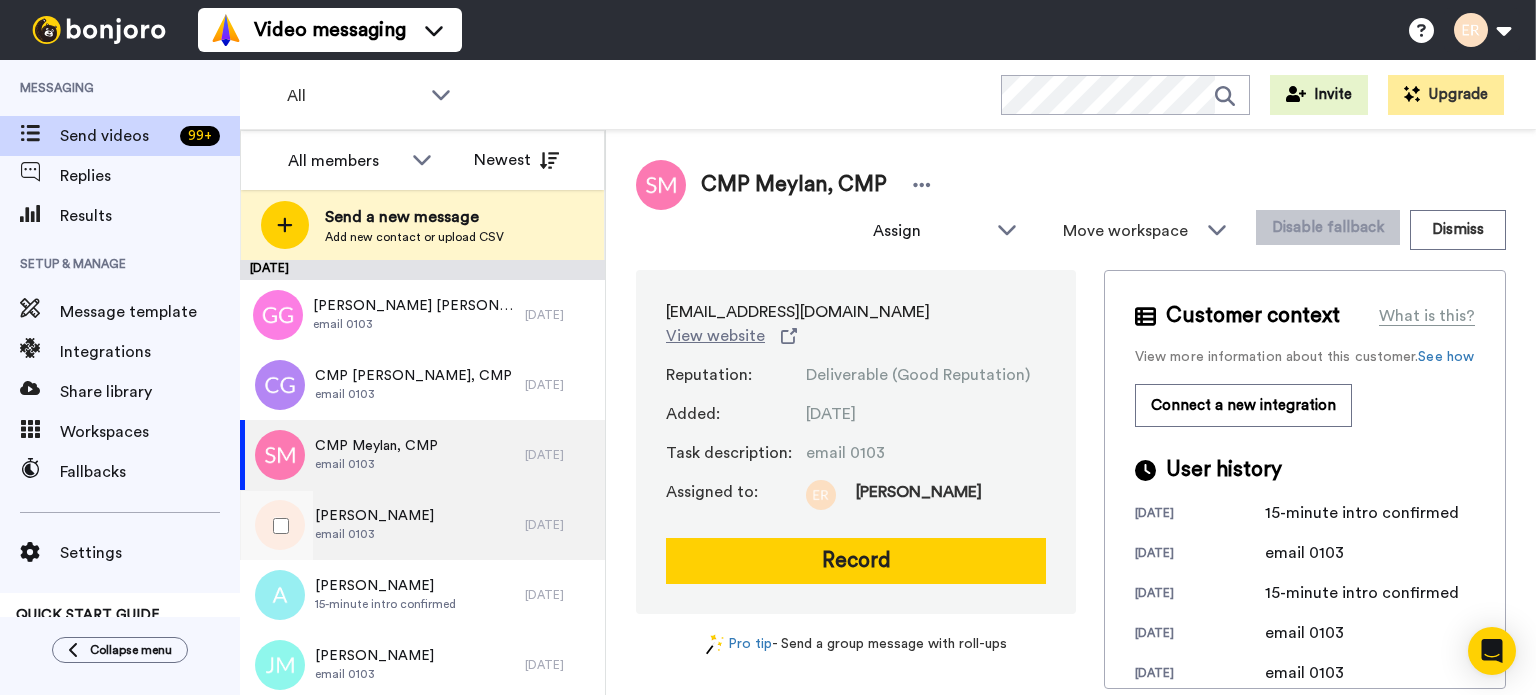 click on "[PERSON_NAME] email 0103" at bounding box center (382, 525) 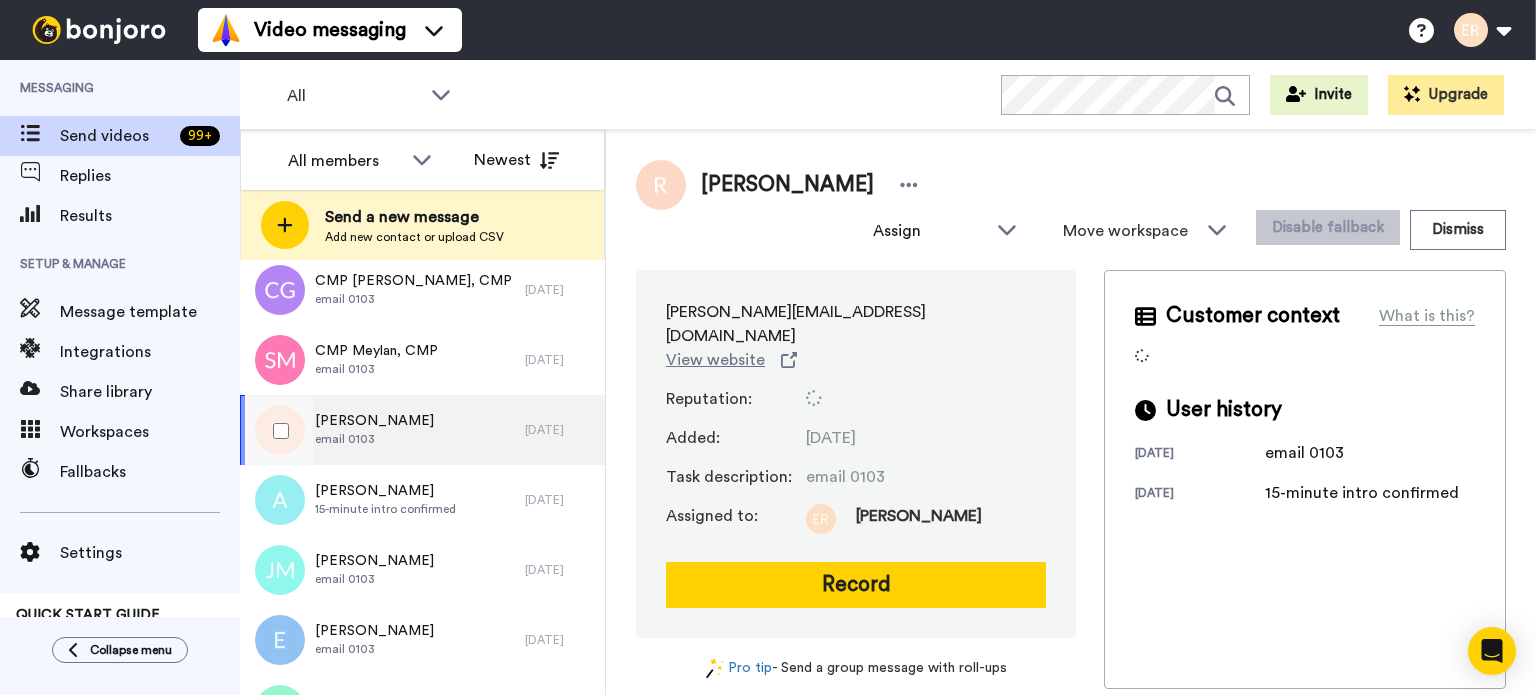scroll, scrollTop: 100, scrollLeft: 0, axis: vertical 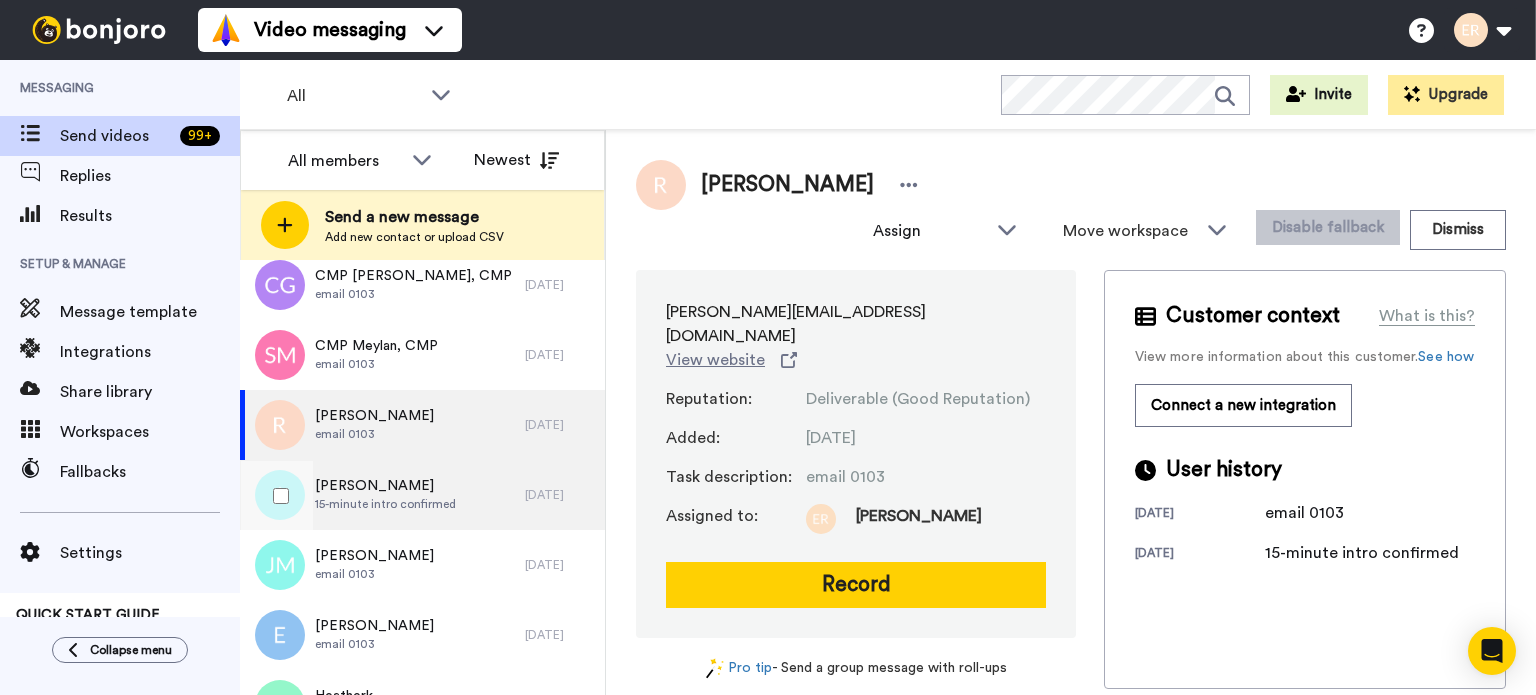 click on "[PERSON_NAME] 15-minute intro confirmed" at bounding box center [382, 495] 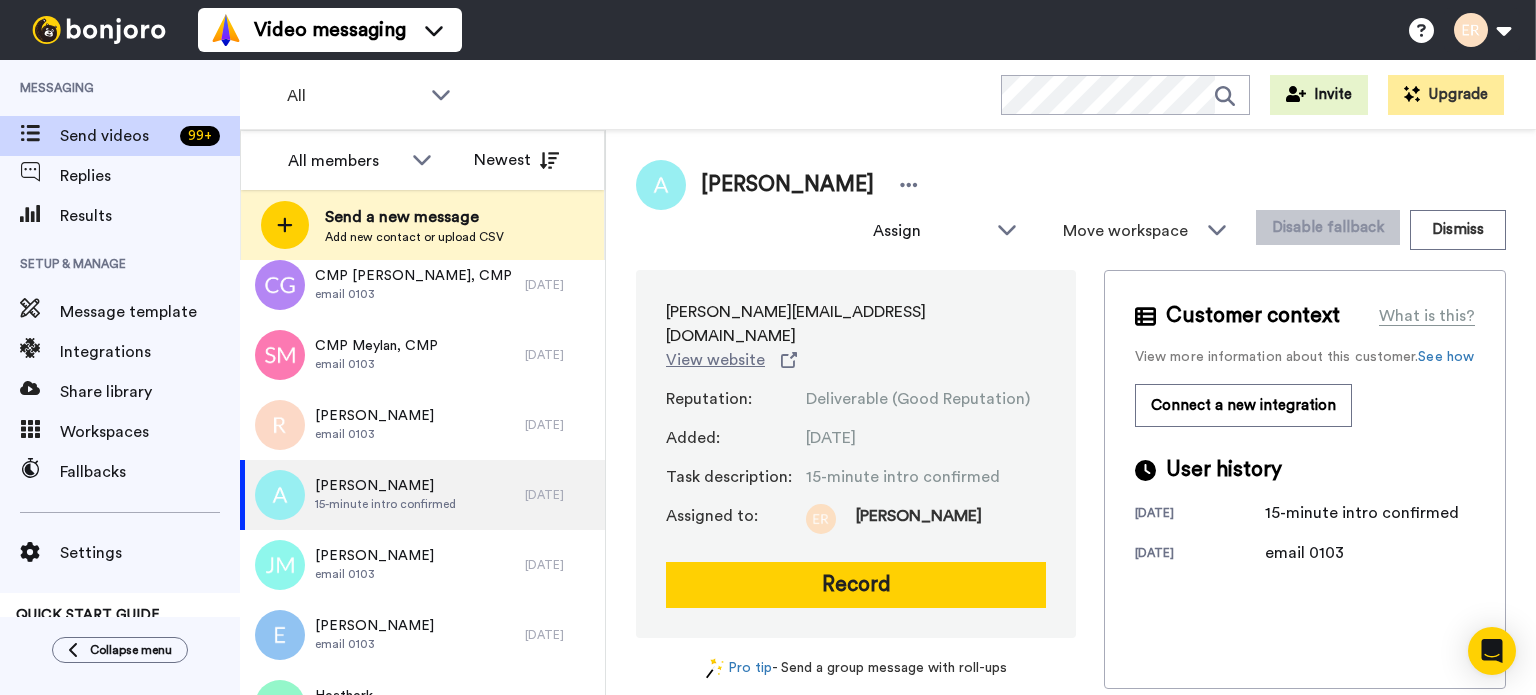 drag, startPoint x: 550, startPoint y: 430, endPoint x: 620, endPoint y: 419, distance: 70.85902 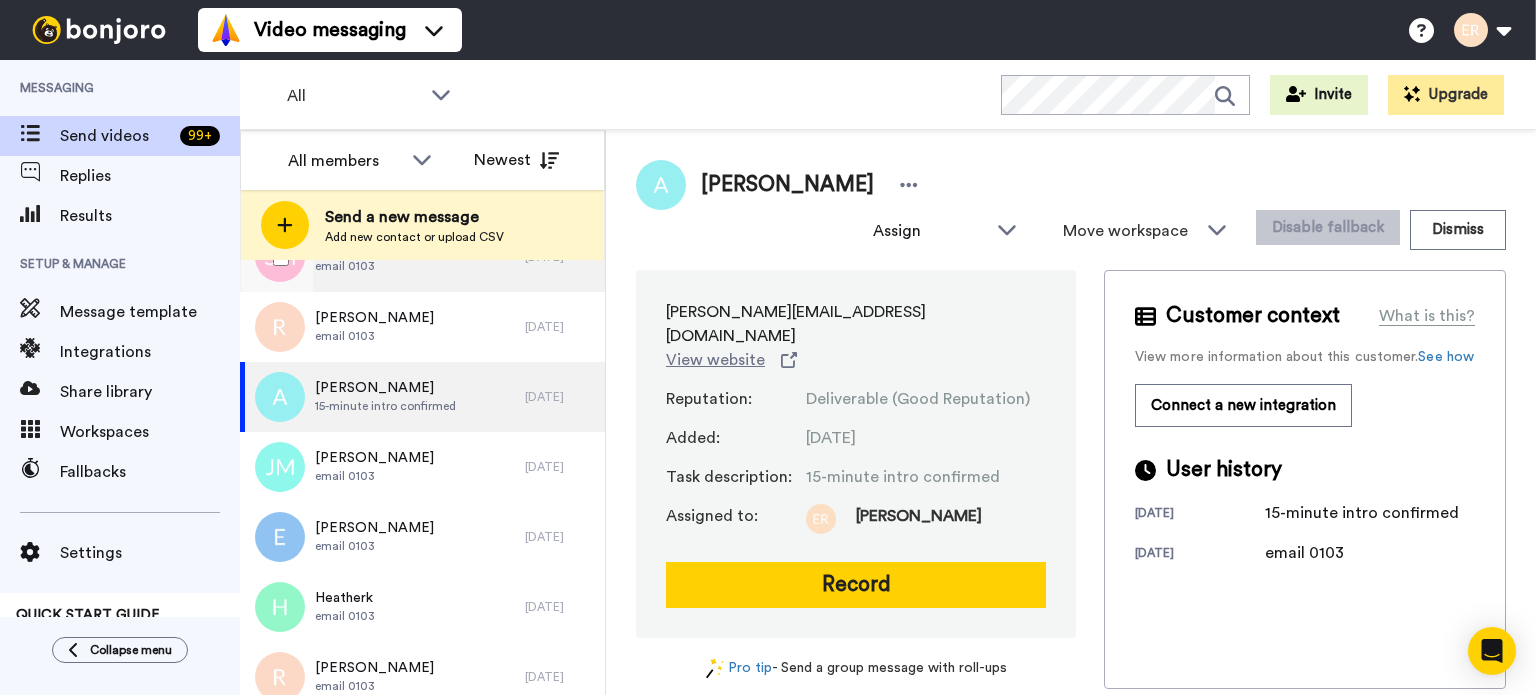 scroll, scrollTop: 500, scrollLeft: 0, axis: vertical 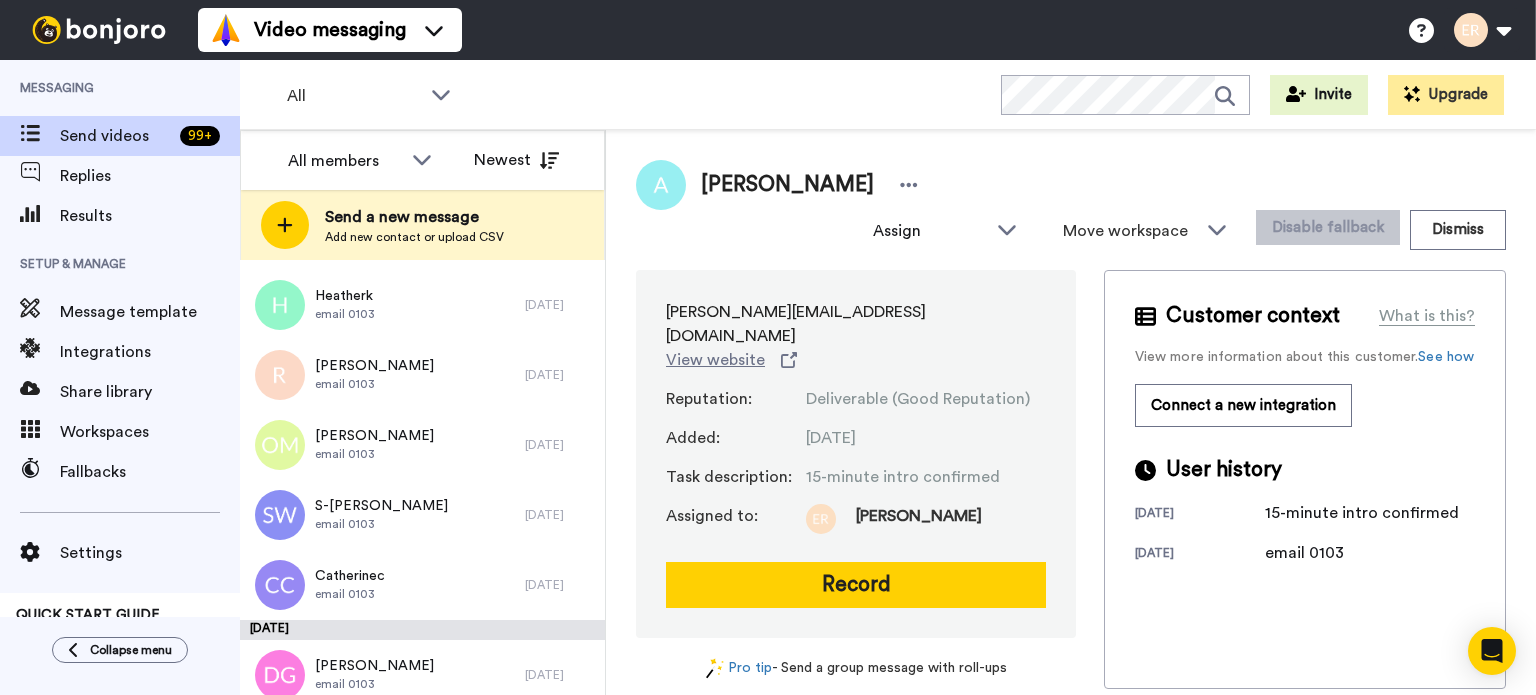 click on "All WORKSPACES View all All Default Task List + Add a new workspace
Invite Upgrade" at bounding box center (888, 95) 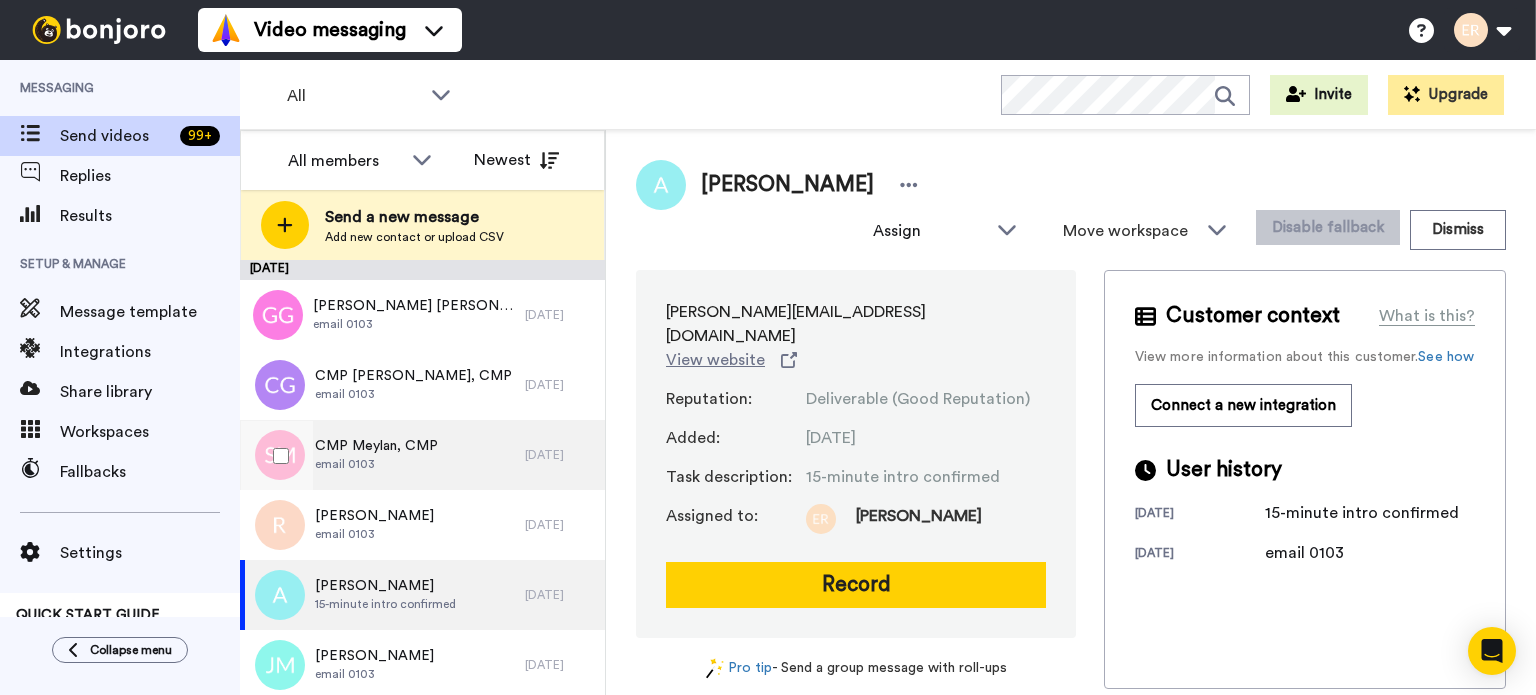 scroll, scrollTop: 0, scrollLeft: 0, axis: both 